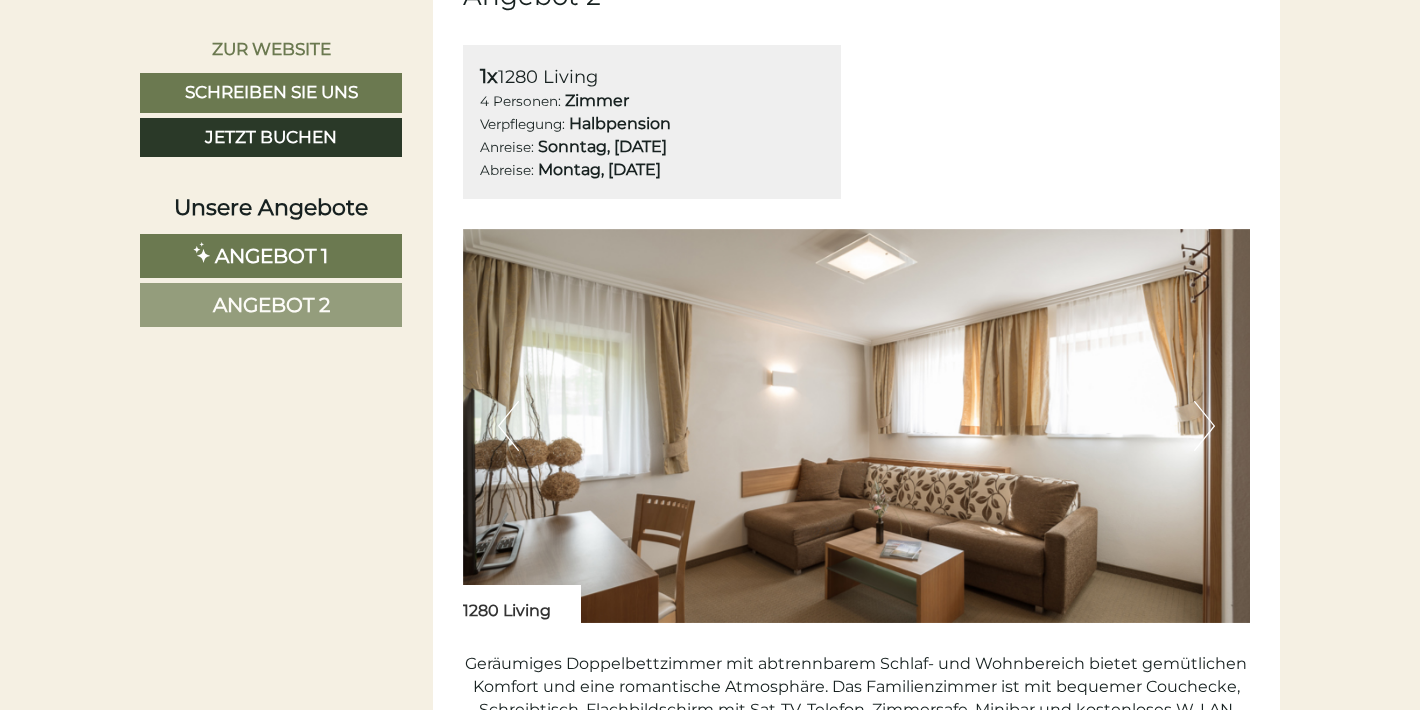 scroll, scrollTop: 2619, scrollLeft: 0, axis: vertical 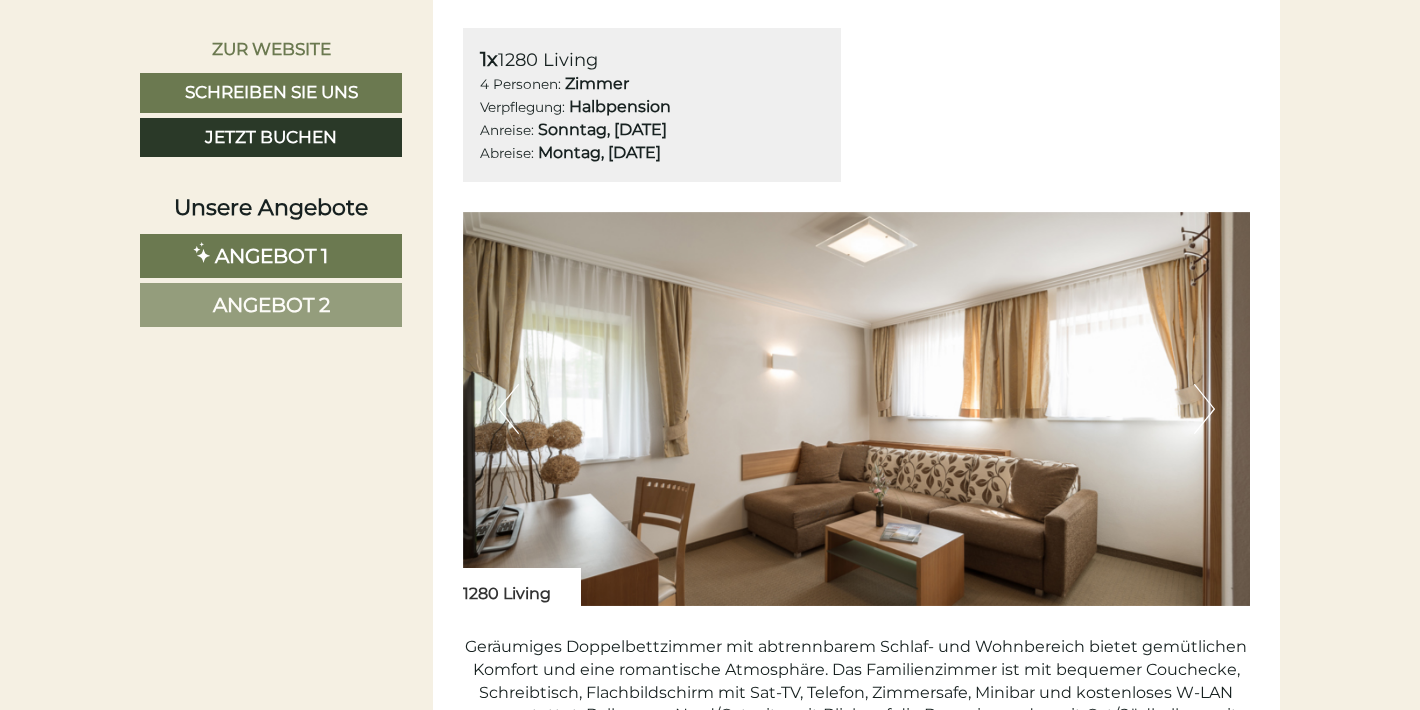 click on "Next" at bounding box center (1204, 409) 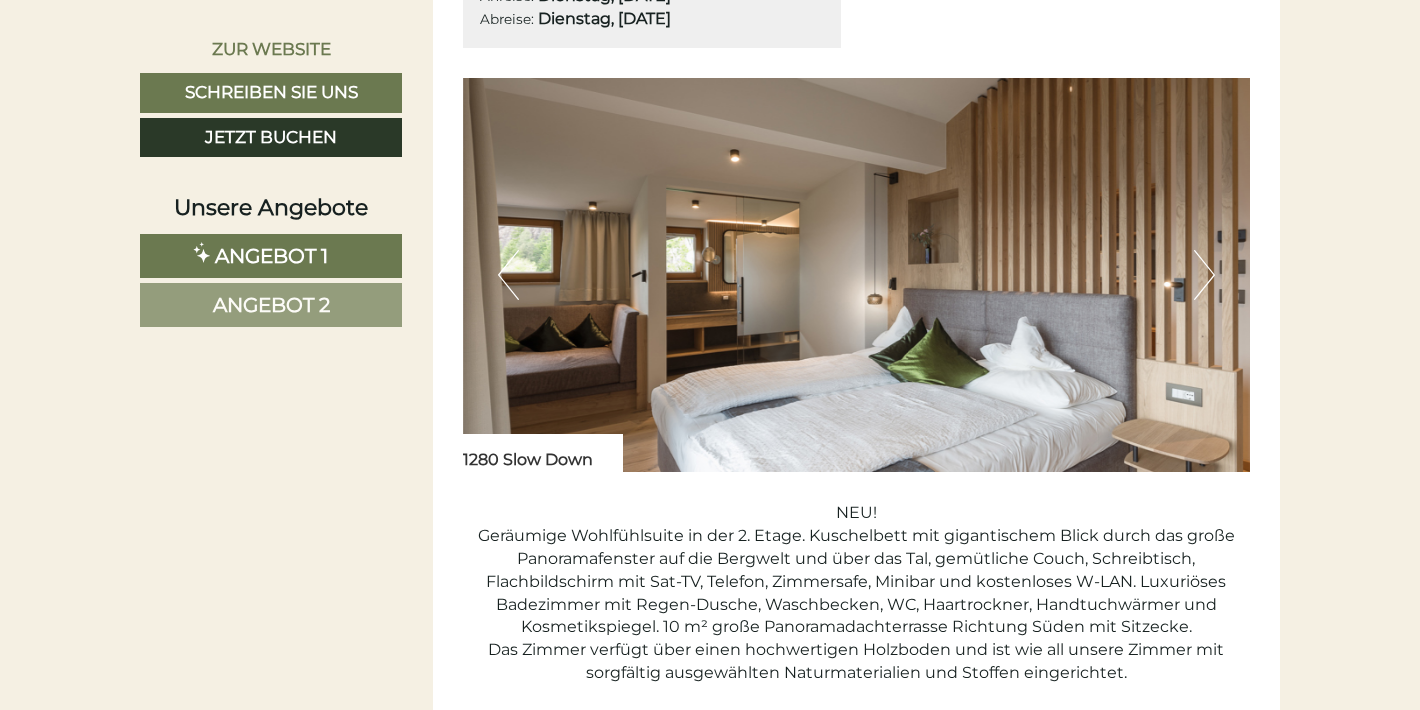 scroll, scrollTop: 1330, scrollLeft: 0, axis: vertical 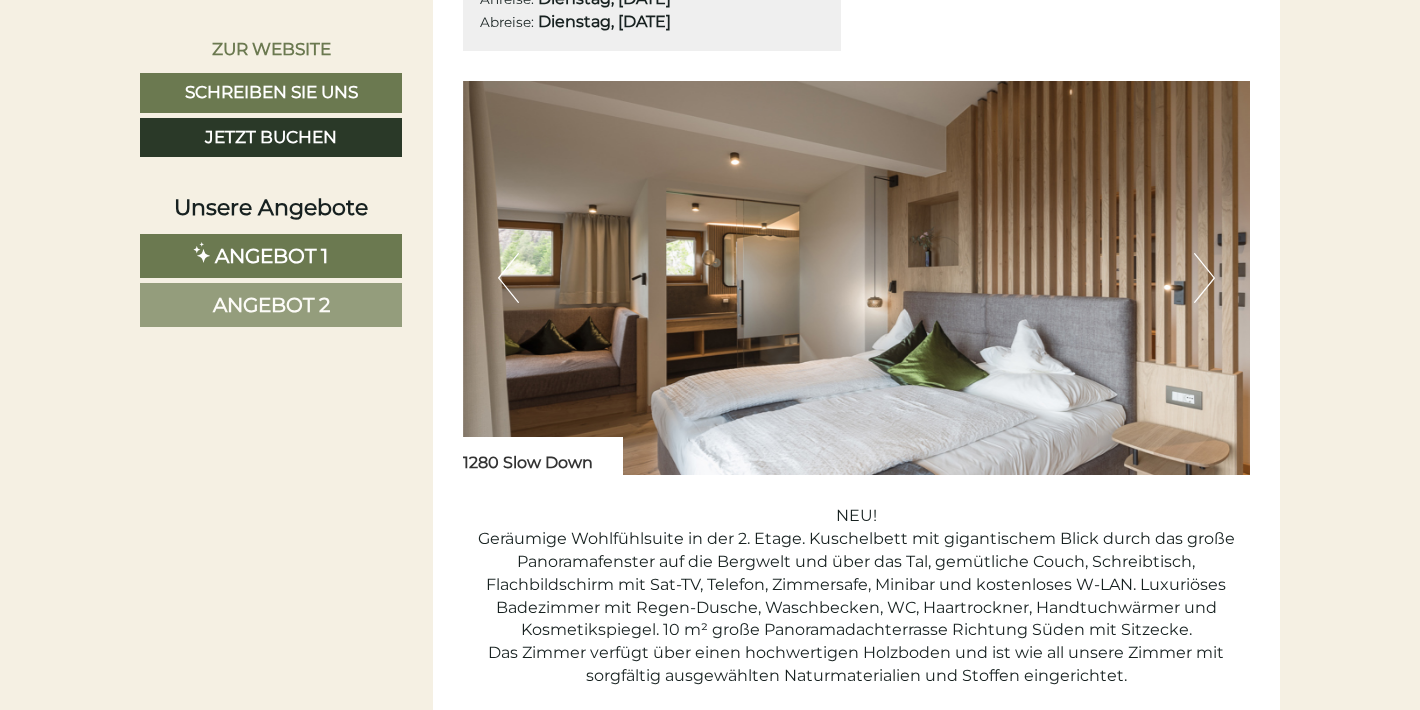 click on "Next" at bounding box center (1204, 278) 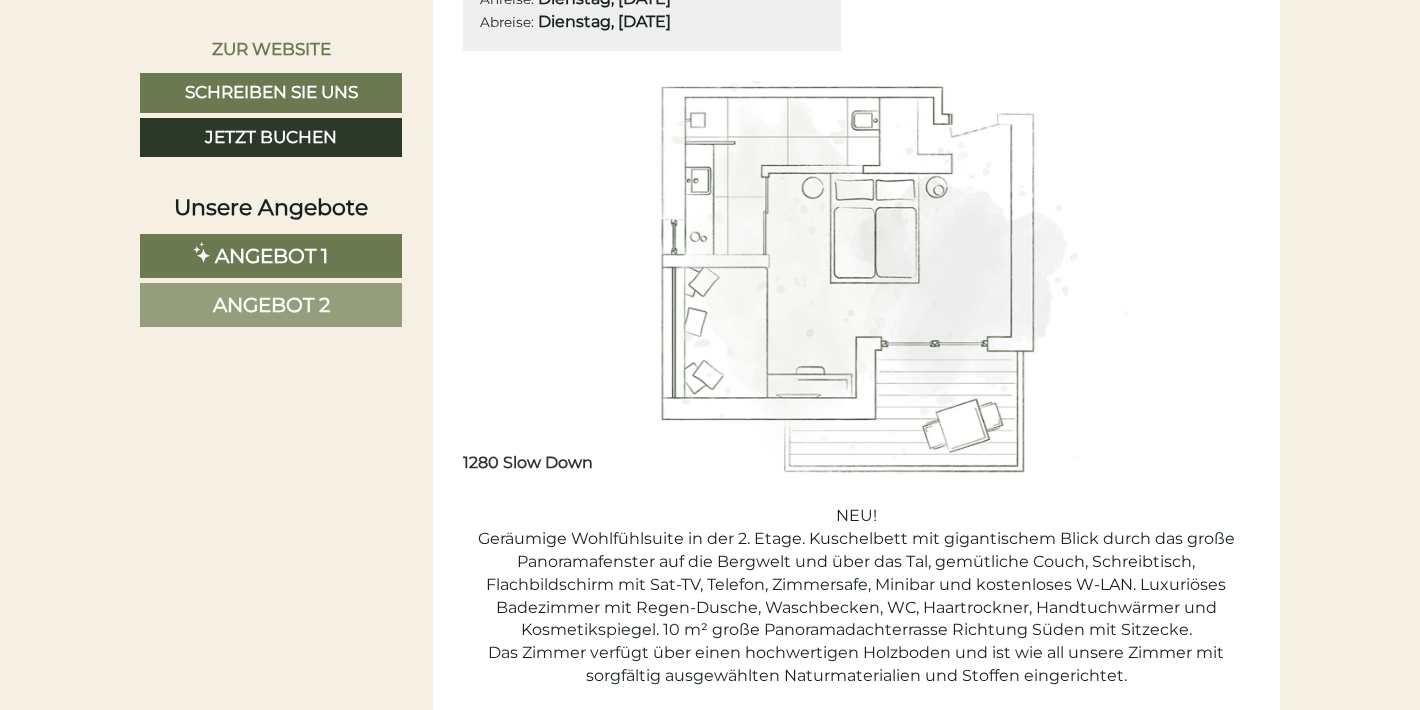 click on "Next" at bounding box center (1204, 278) 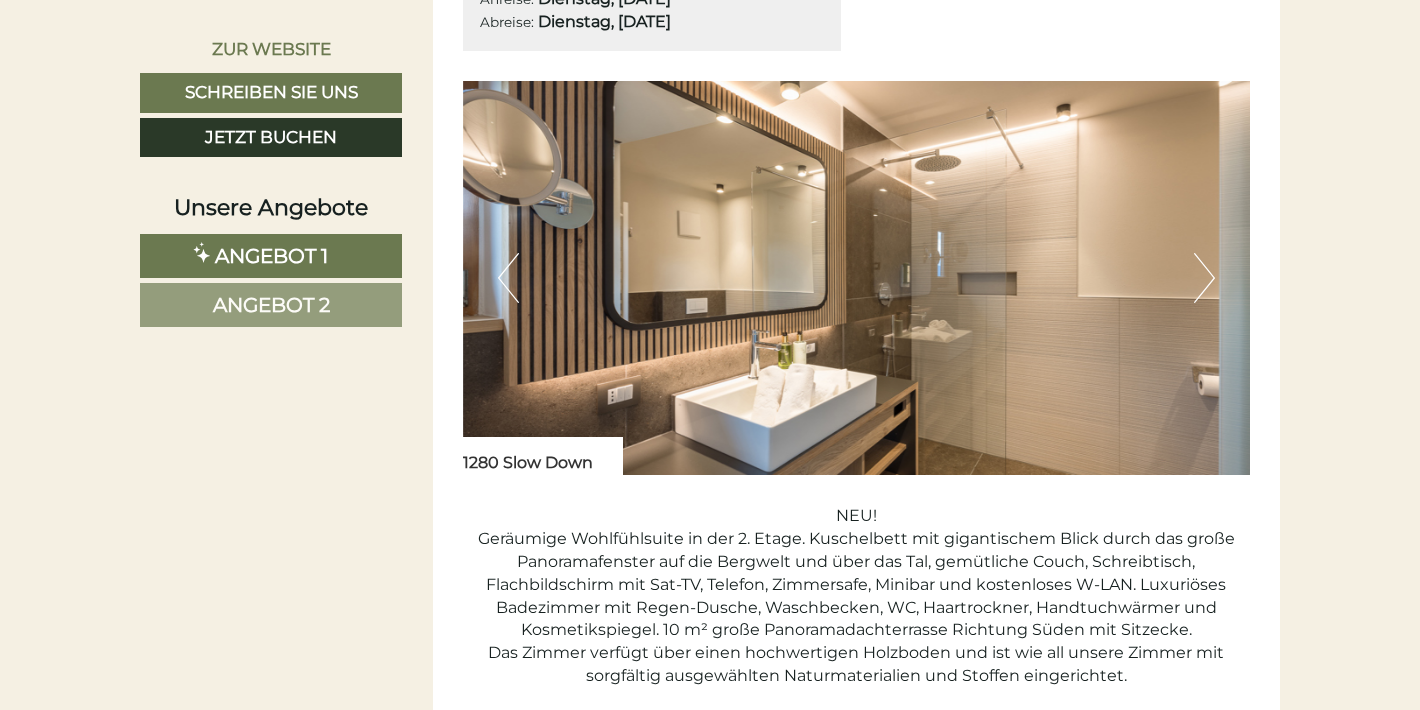click on "Next" at bounding box center [1204, 278] 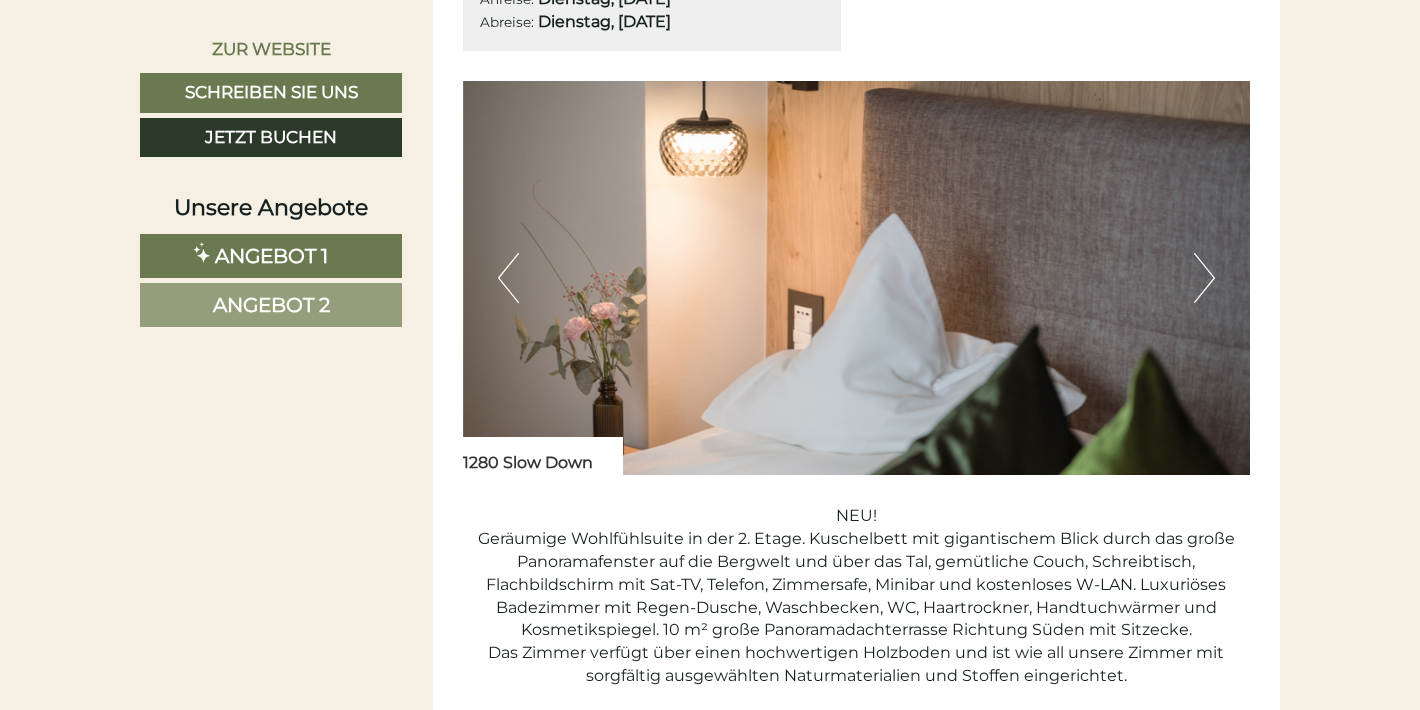 click on "Next" at bounding box center (1204, 278) 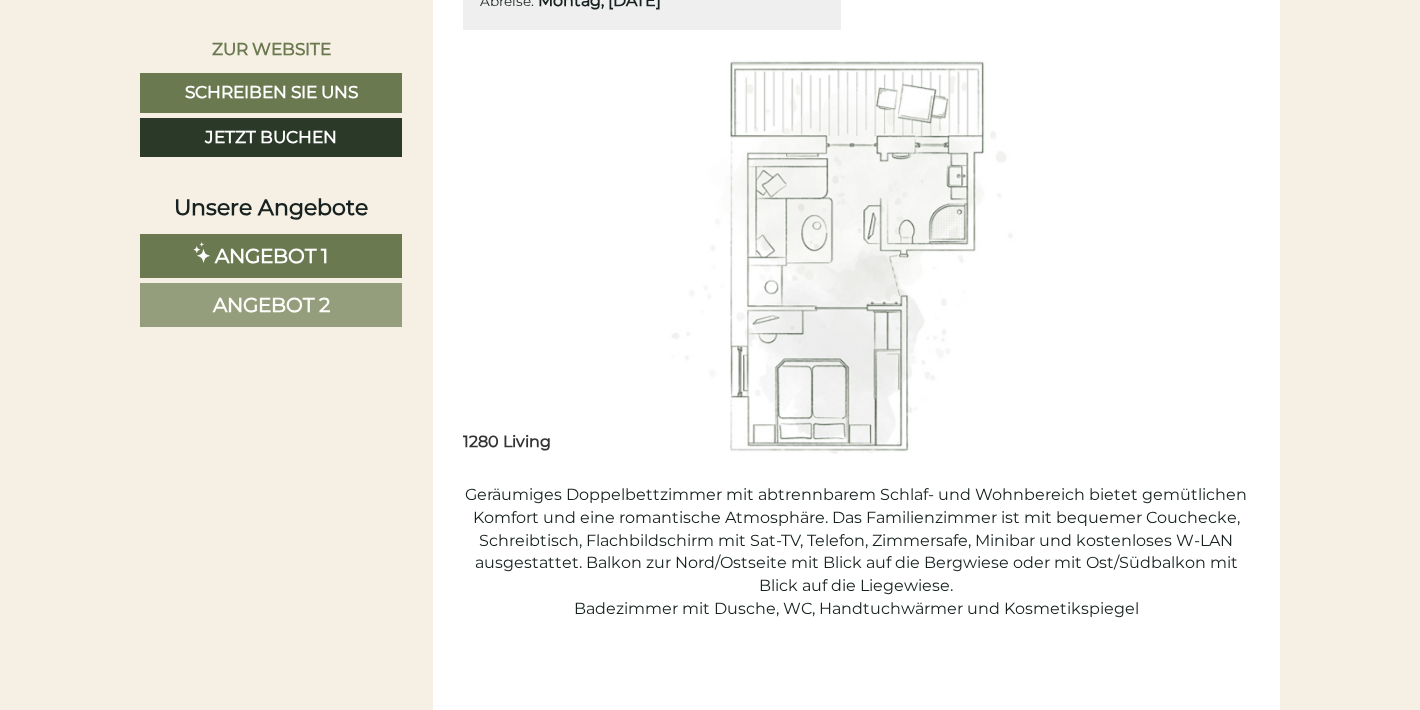 scroll, scrollTop: 2771, scrollLeft: 0, axis: vertical 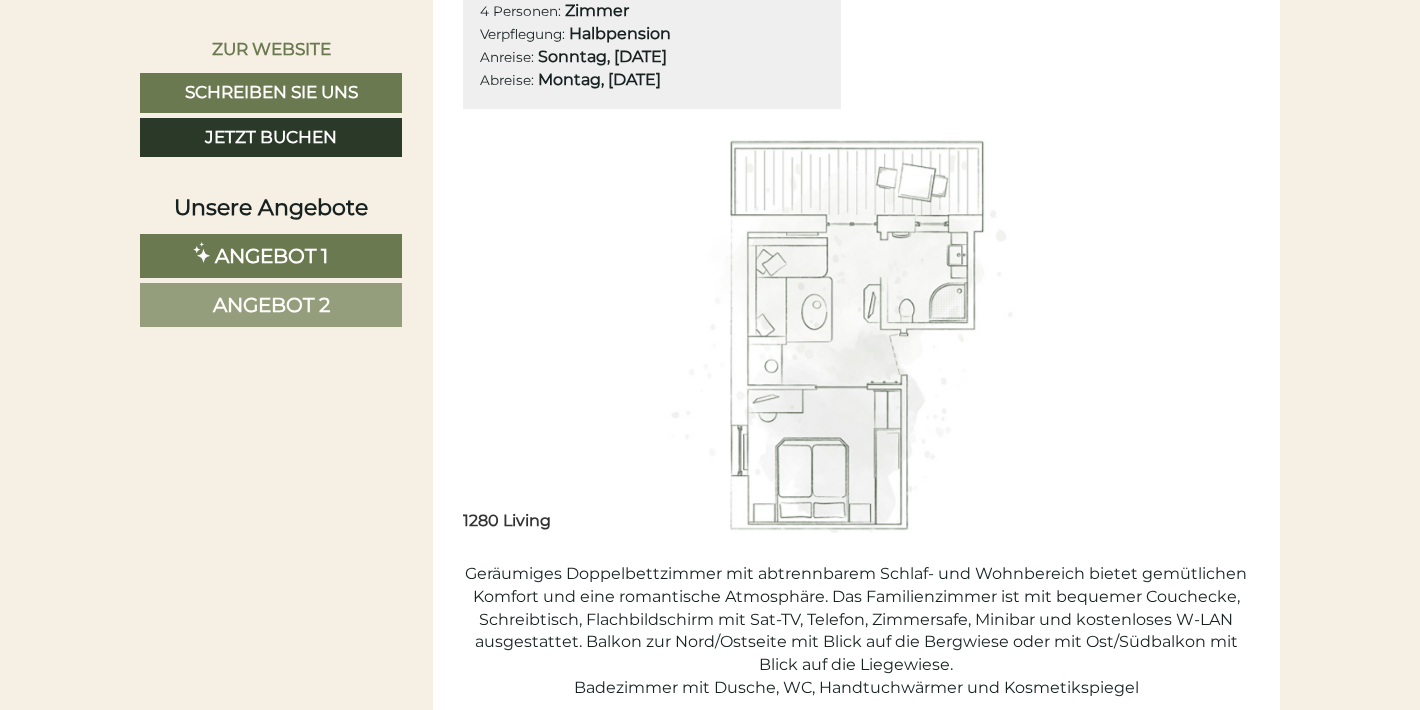 click at bounding box center [857, 336] 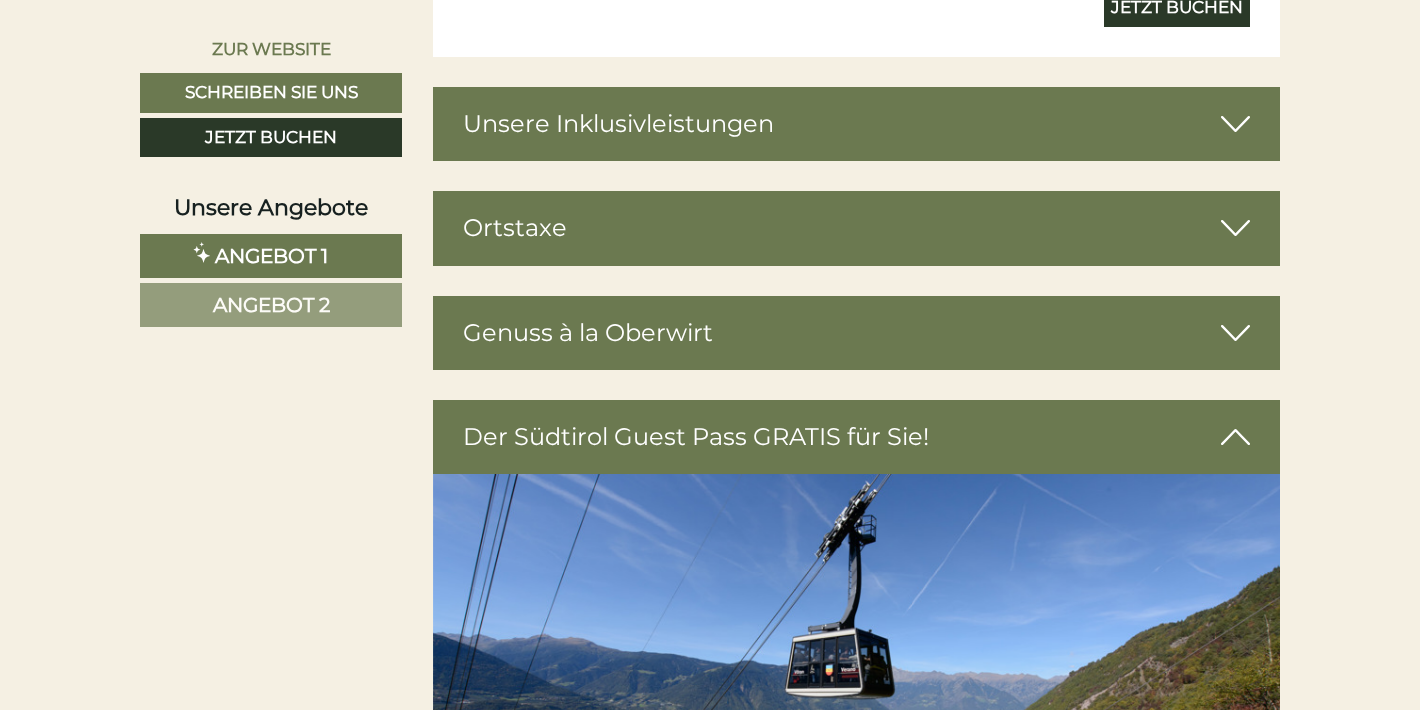 scroll, scrollTop: 3782, scrollLeft: 0, axis: vertical 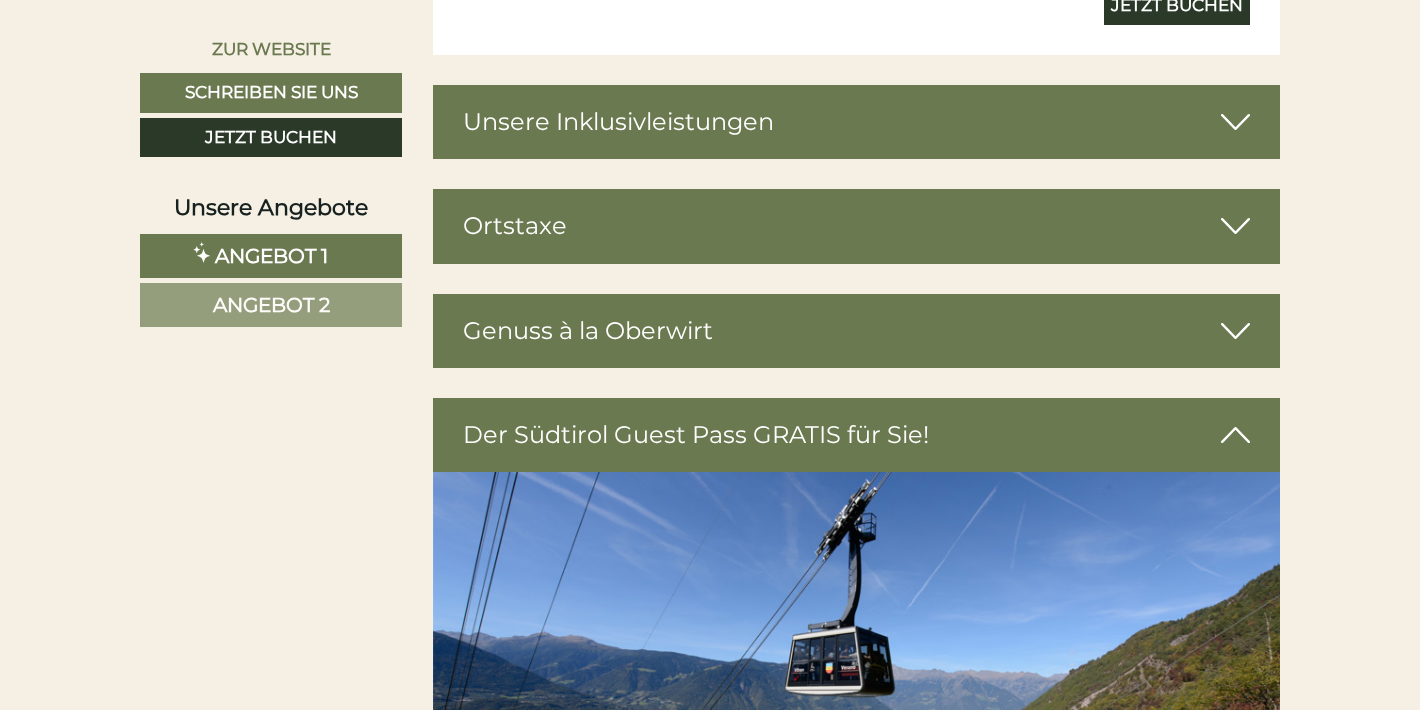 click on "Unsere Inklusivleistungen" at bounding box center (857, 122) 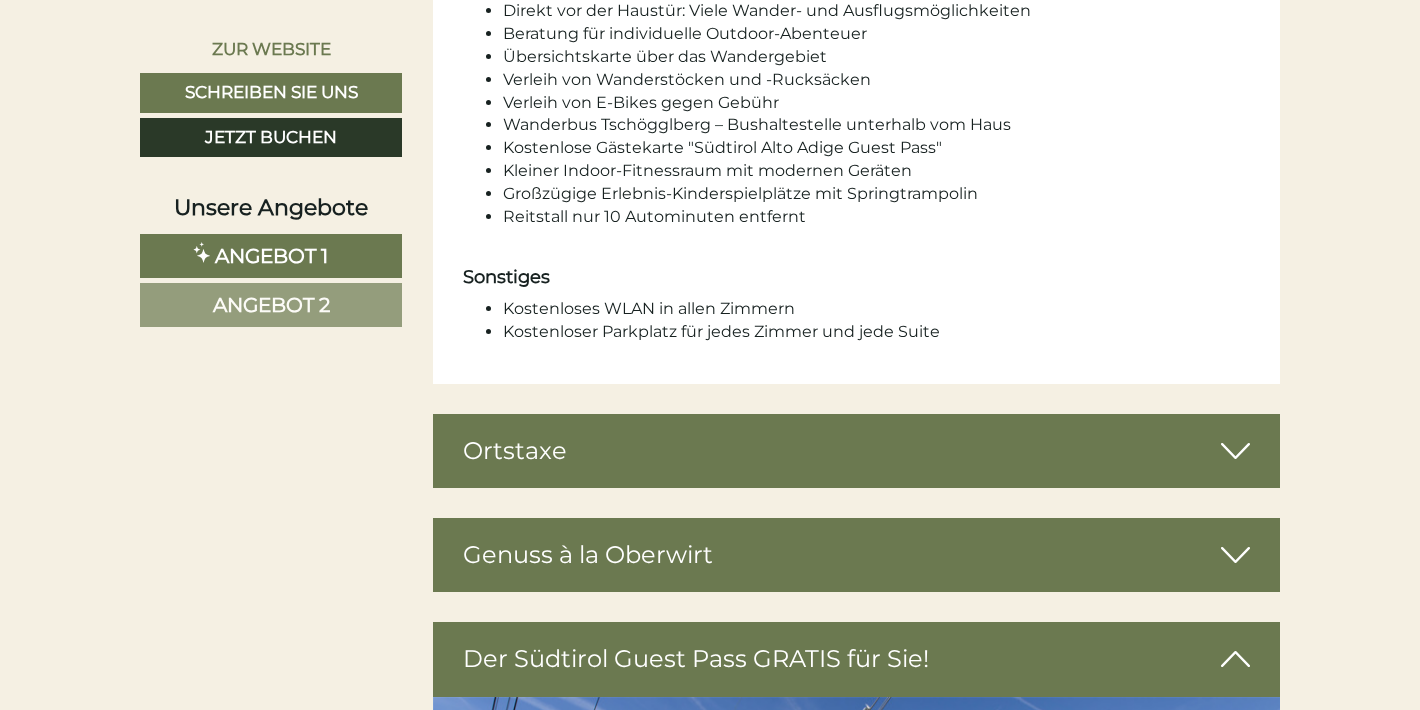 scroll, scrollTop: 5182, scrollLeft: 0, axis: vertical 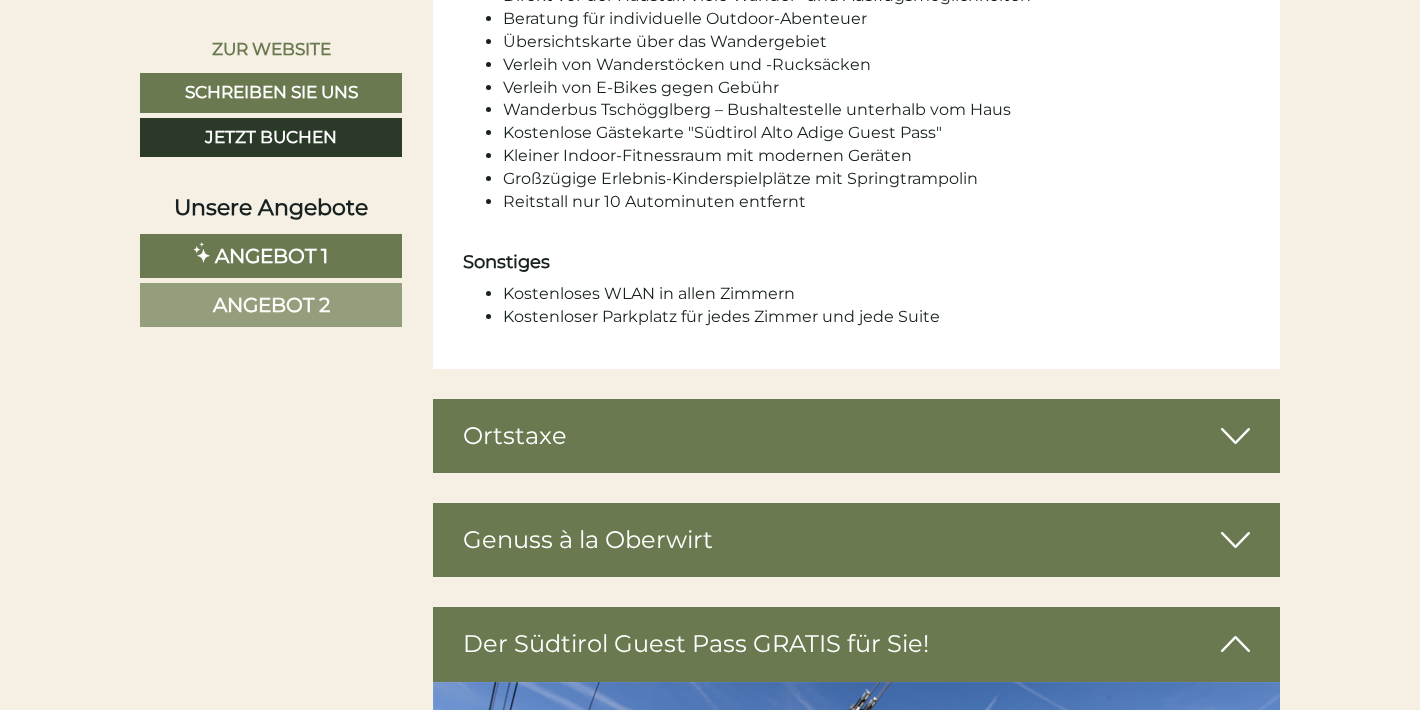 click on "Genuss à la Oberwirt" at bounding box center [857, 540] 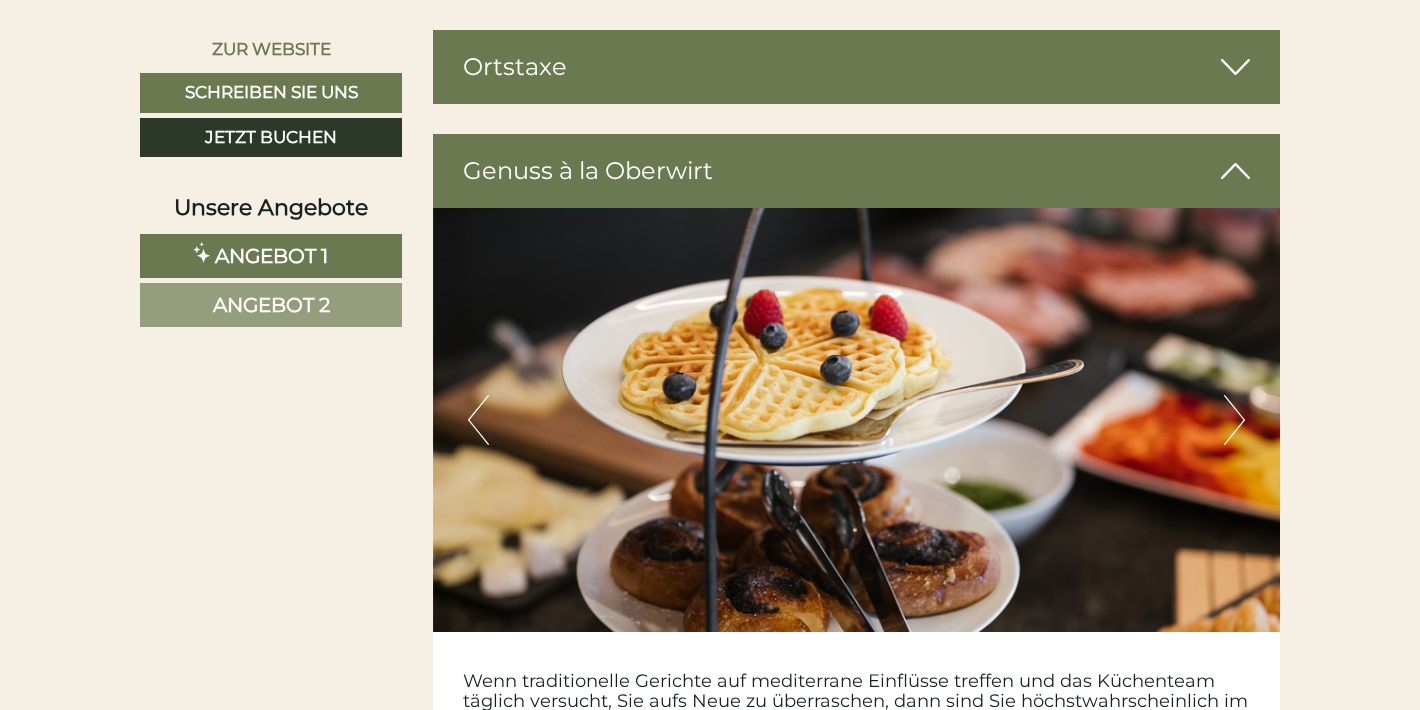scroll, scrollTop: 5555, scrollLeft: 0, axis: vertical 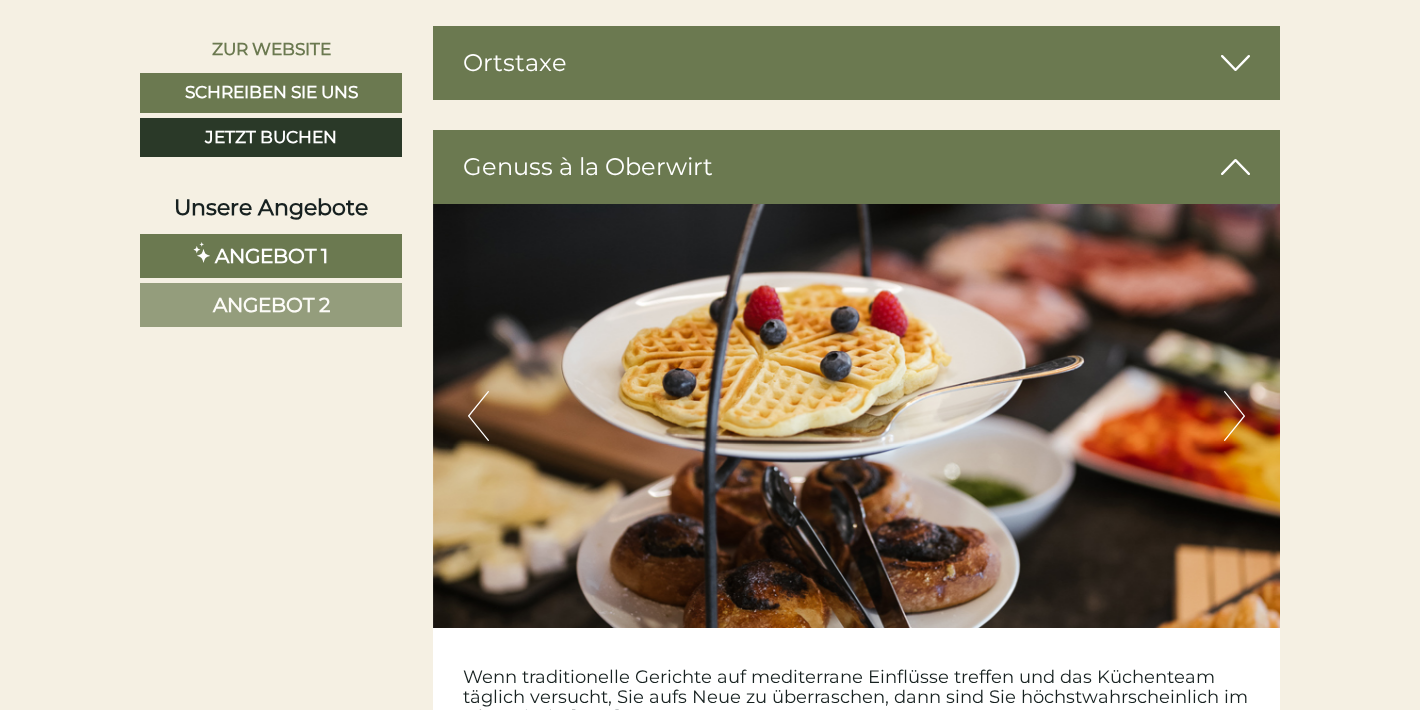click on "Next" at bounding box center (1234, 416) 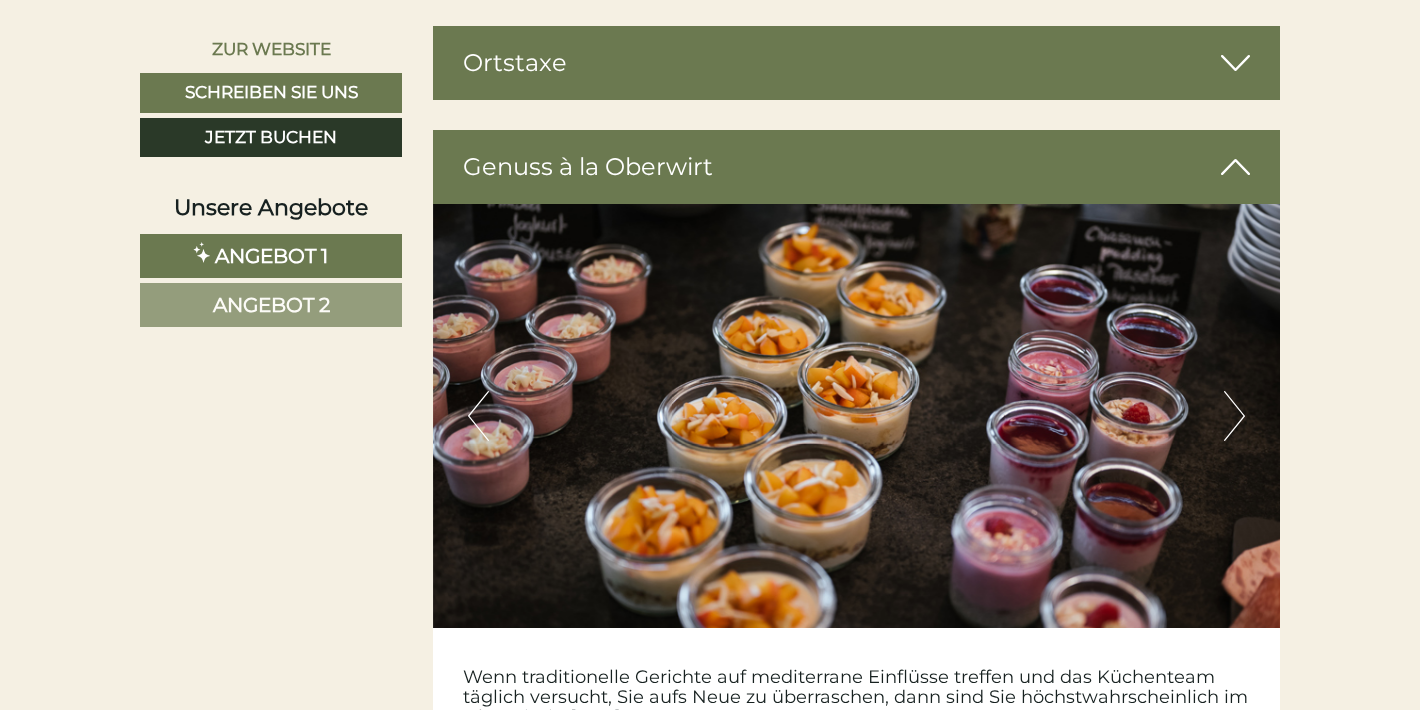 click on "Next" at bounding box center [1234, 416] 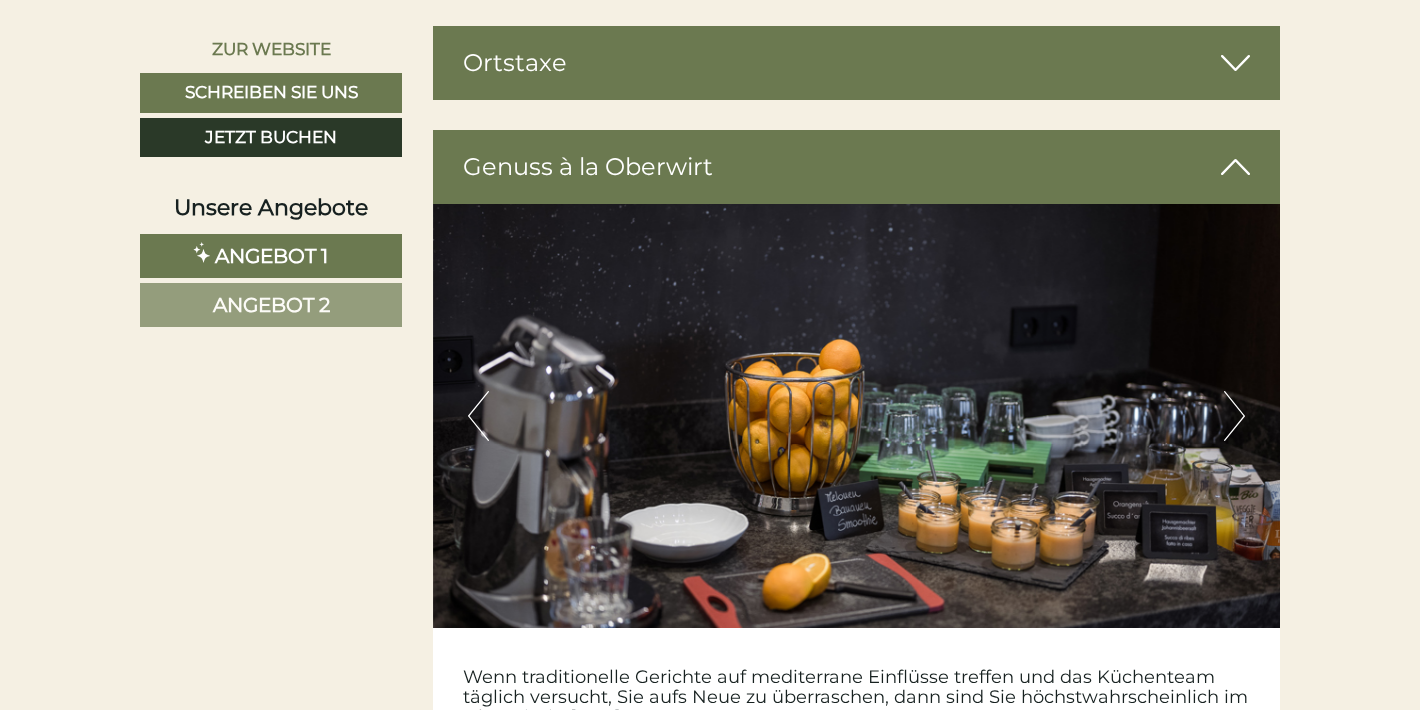 click on "Next" at bounding box center (1234, 416) 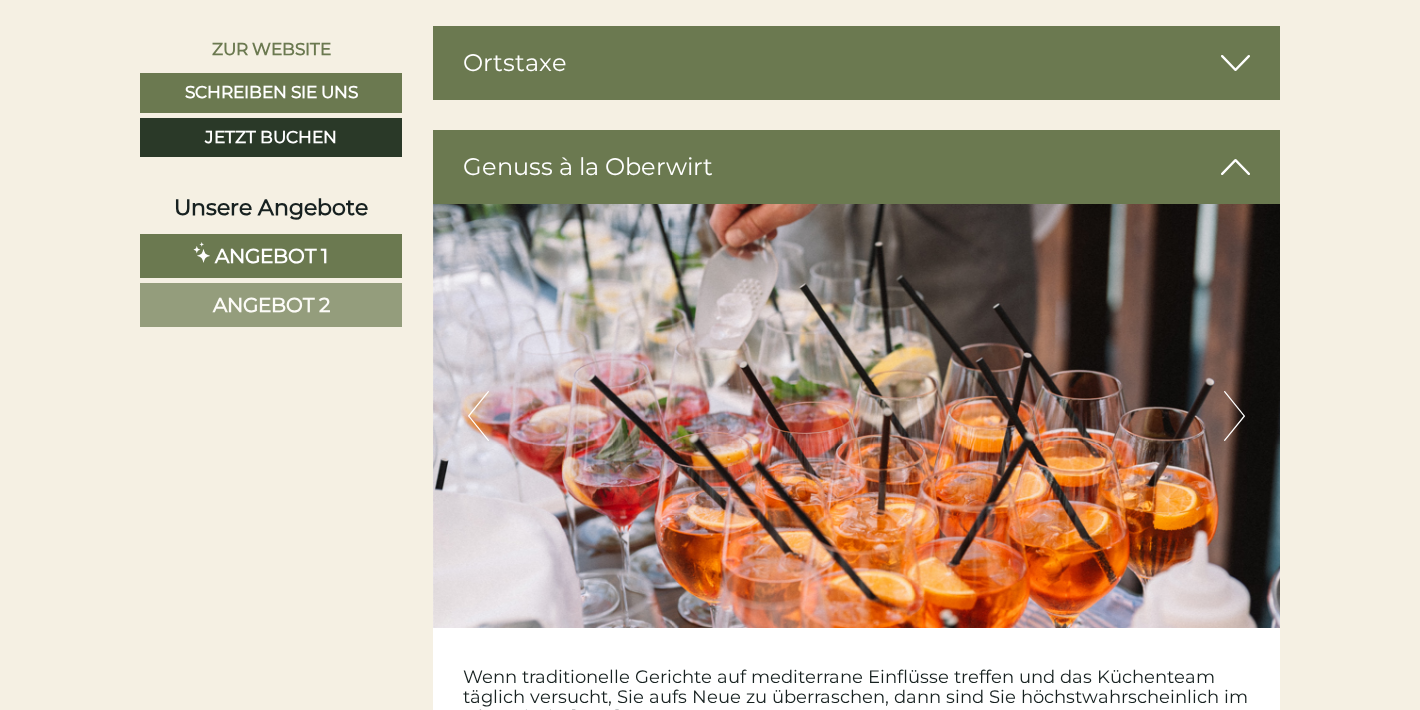 click on "Next" at bounding box center (1234, 416) 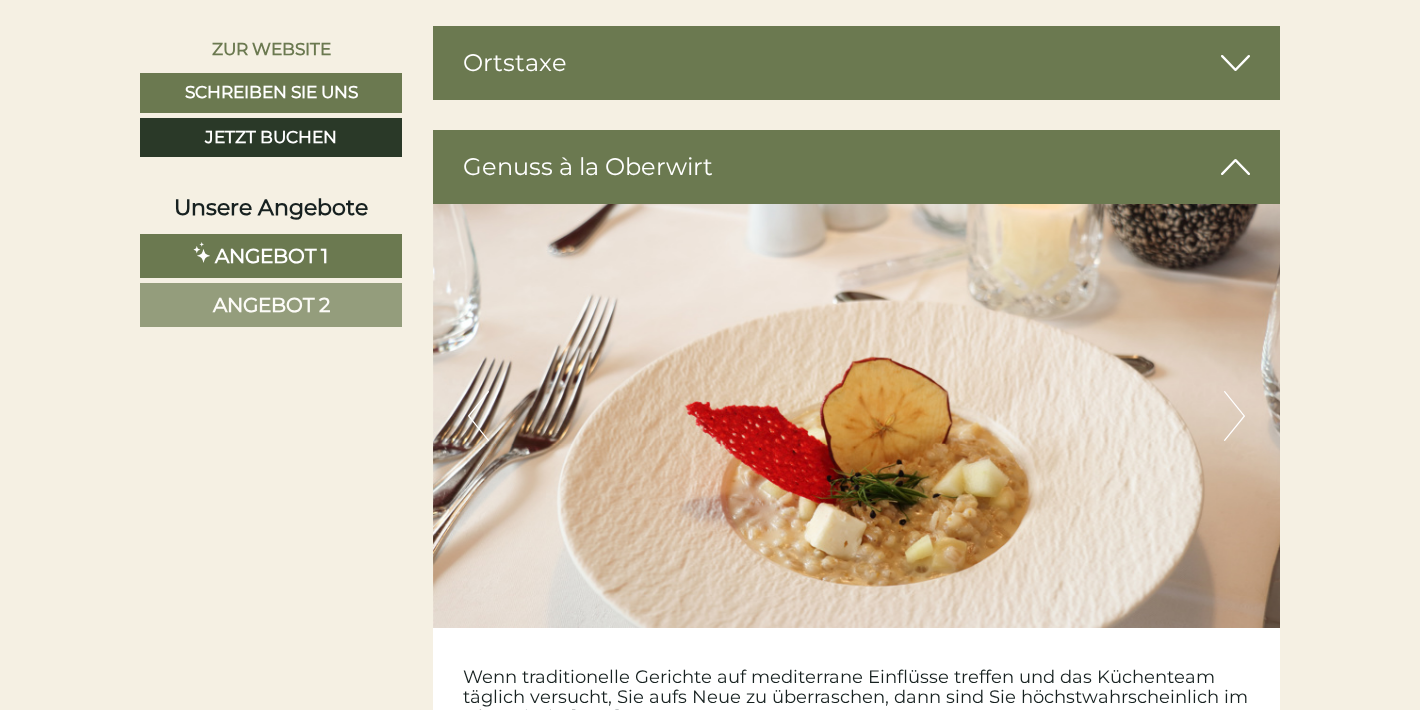 click on "Next" at bounding box center [1234, 416] 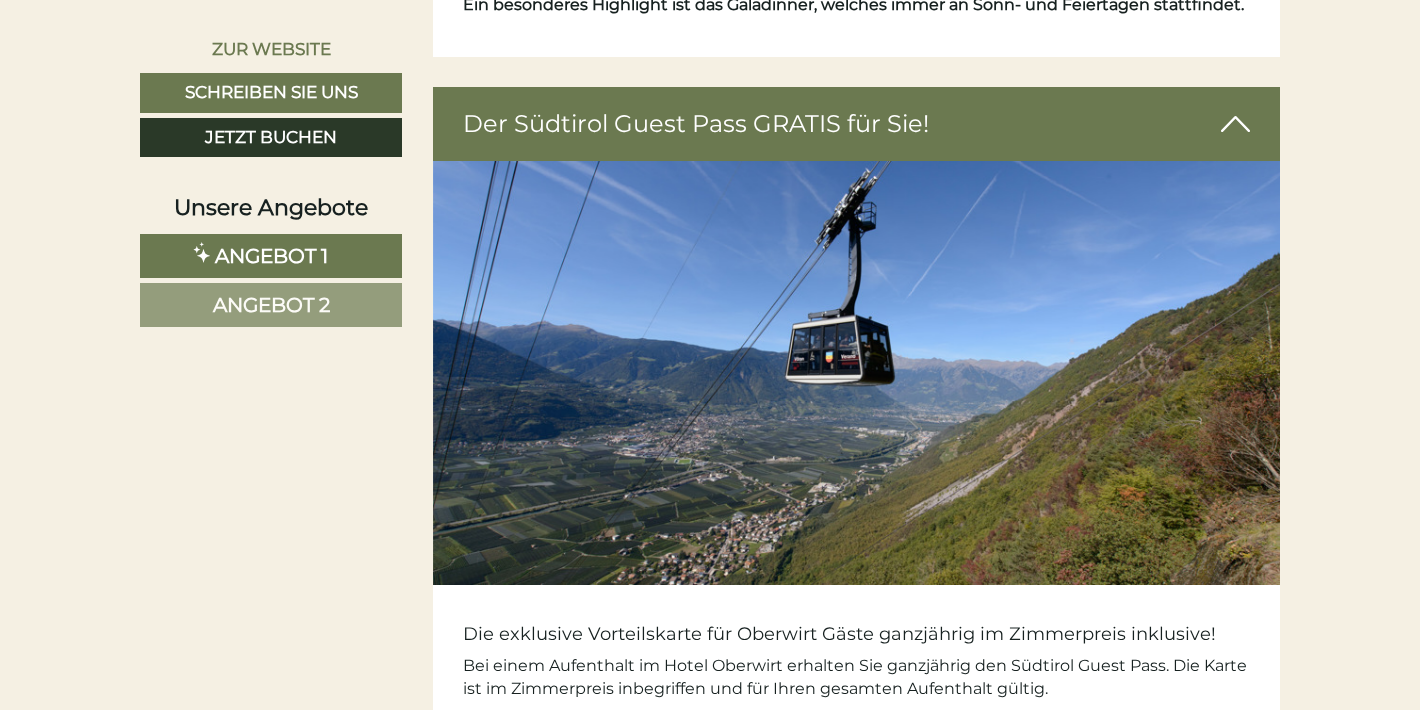 scroll, scrollTop: 6549, scrollLeft: 0, axis: vertical 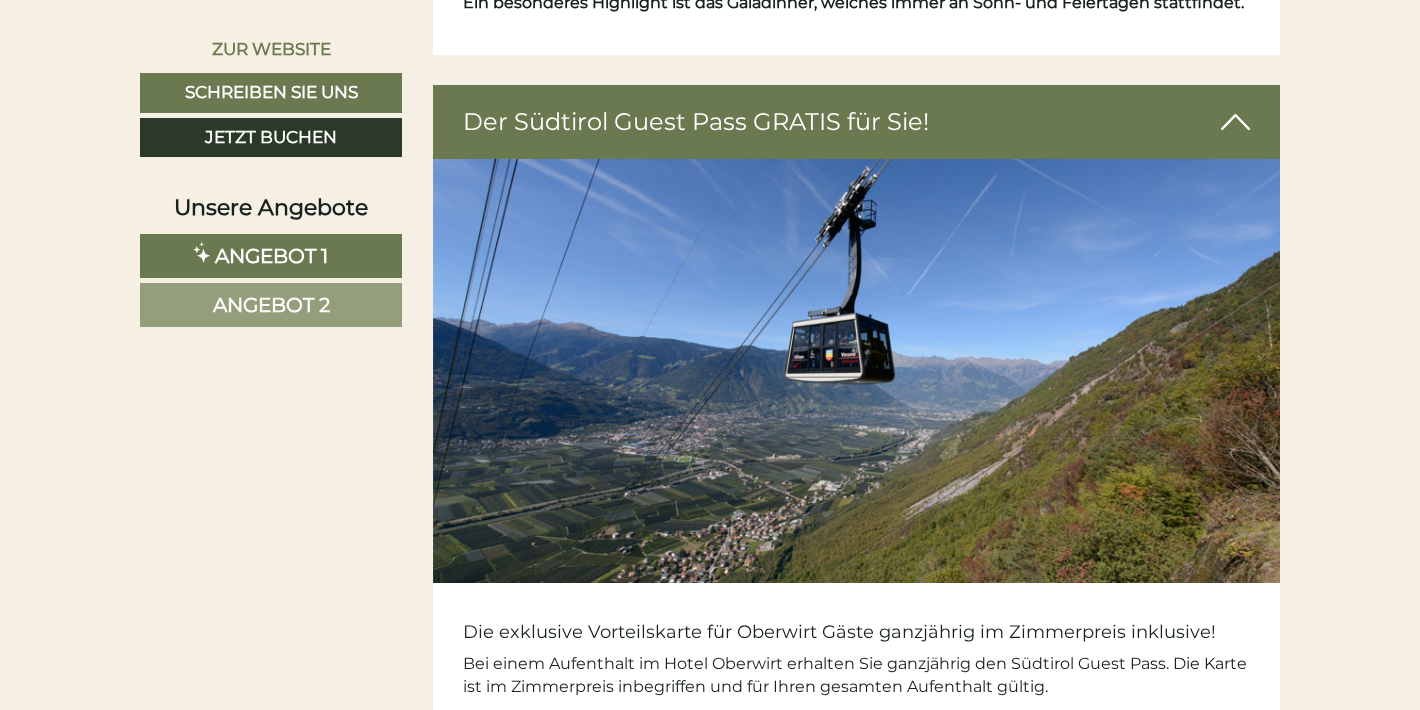 click at bounding box center (857, 371) 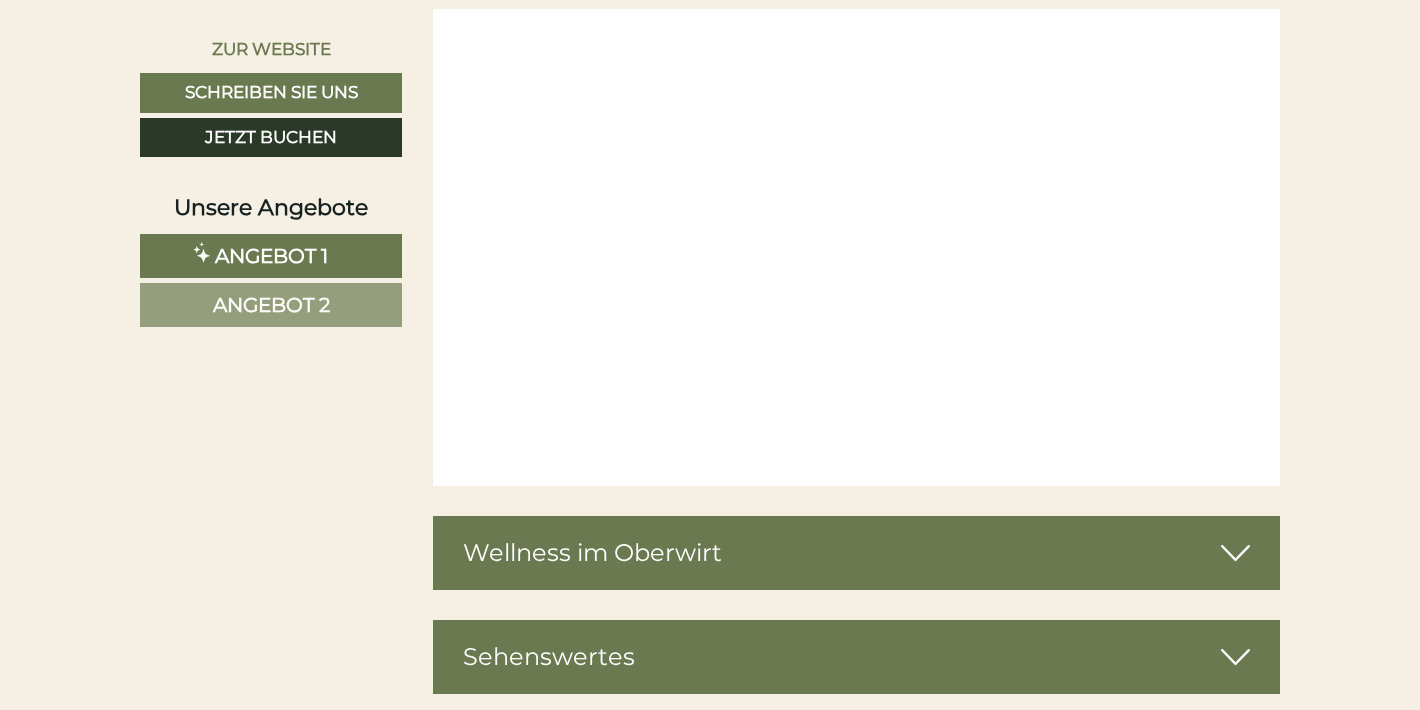 scroll, scrollTop: 7673, scrollLeft: 0, axis: vertical 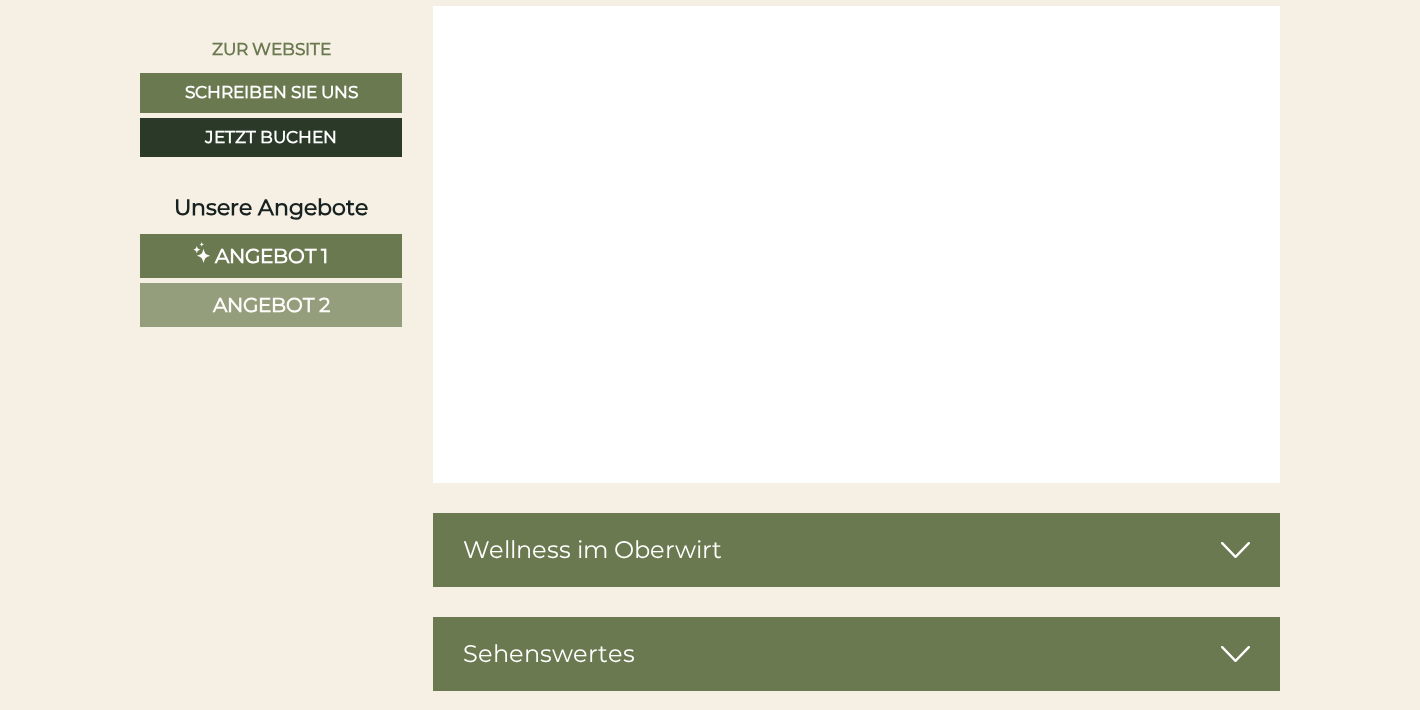 click at bounding box center [1235, 550] 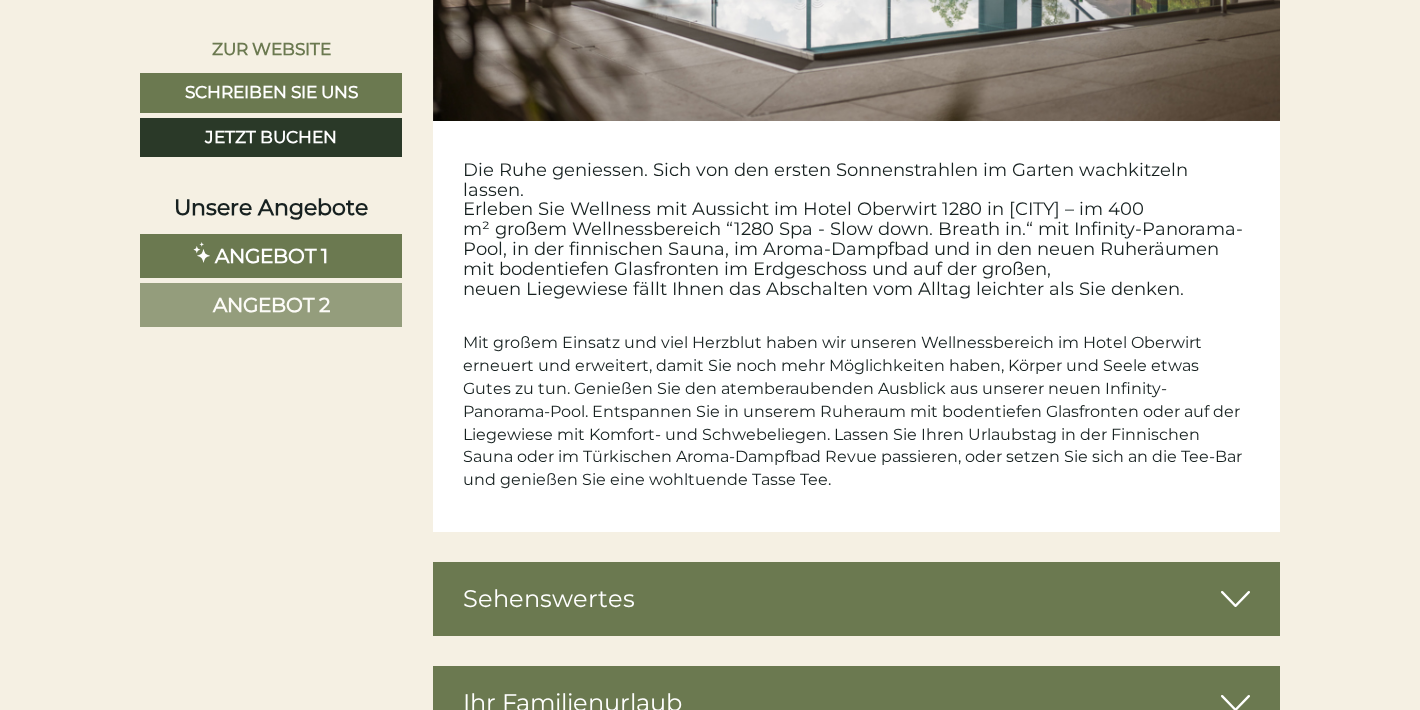 scroll, scrollTop: 8567, scrollLeft: 0, axis: vertical 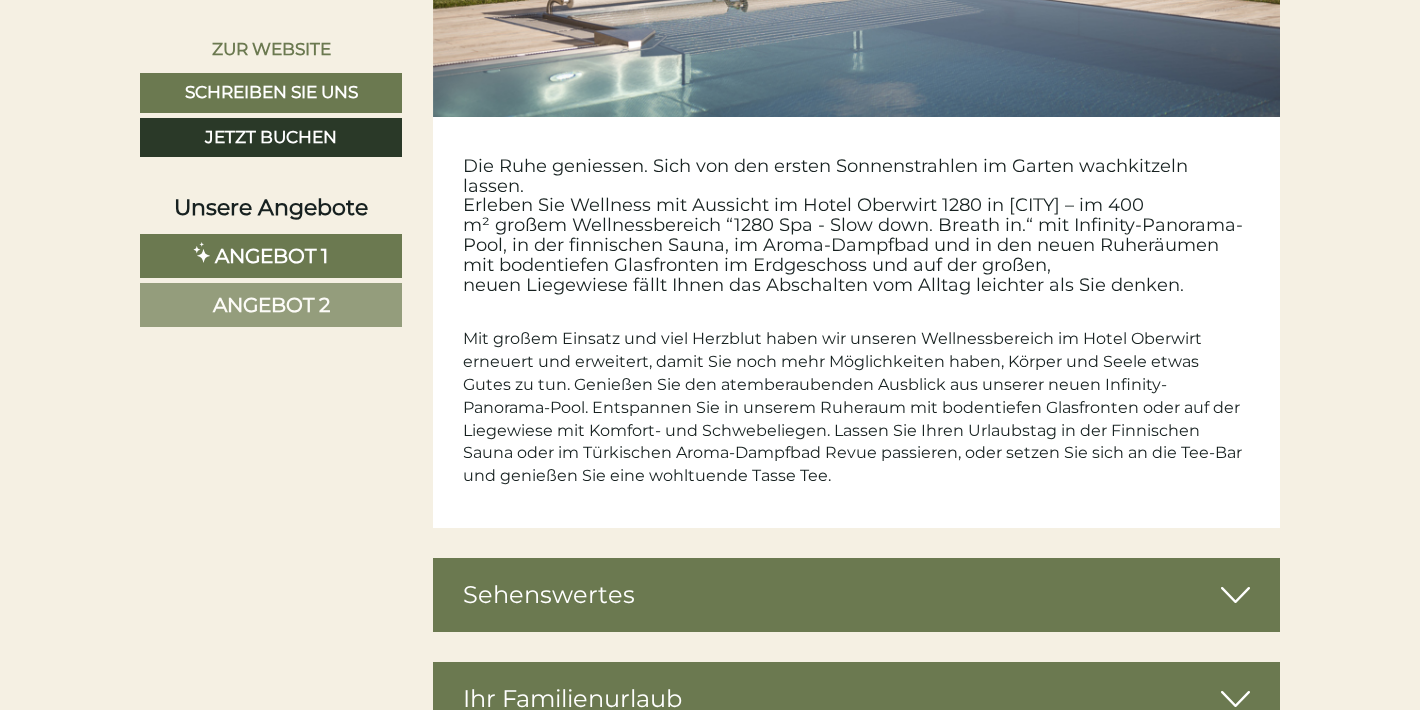 click on "Sehenswertes" at bounding box center (857, 595) 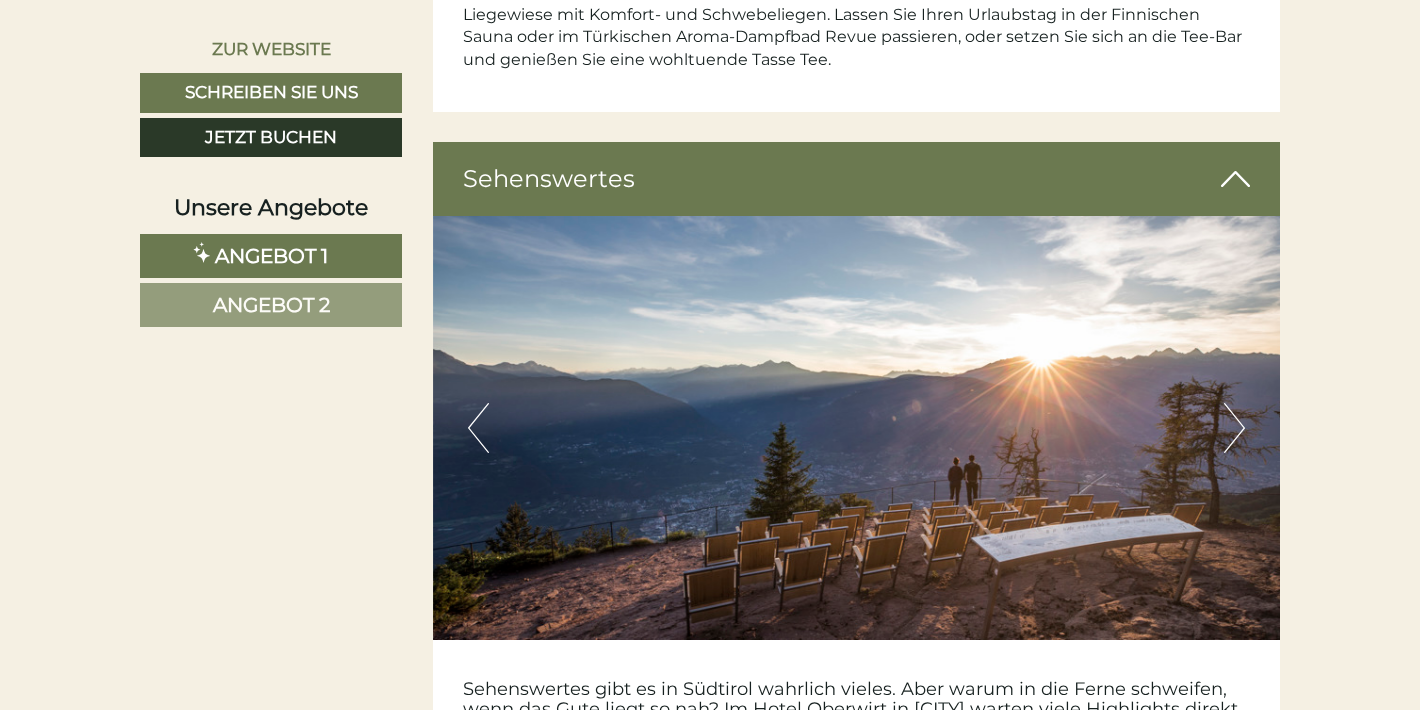 scroll, scrollTop: 8989, scrollLeft: 0, axis: vertical 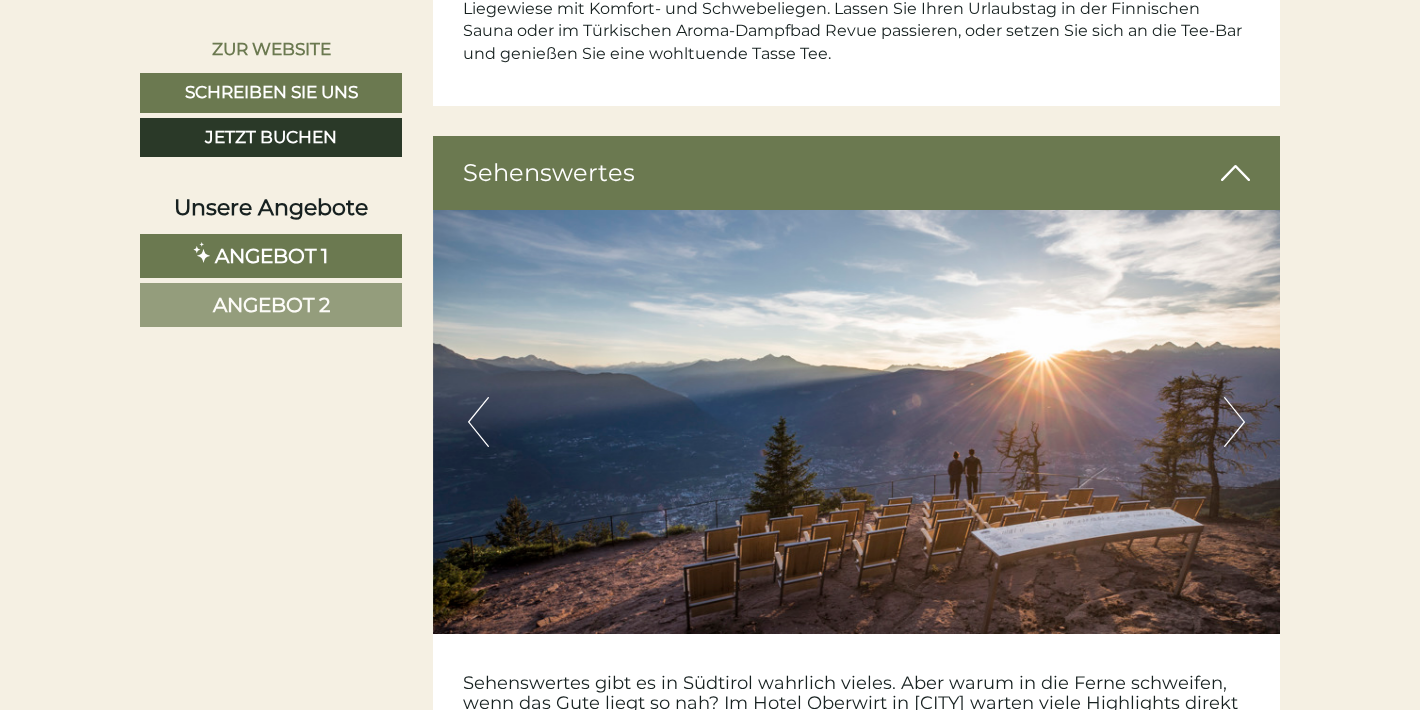click on "Next" at bounding box center [1234, 422] 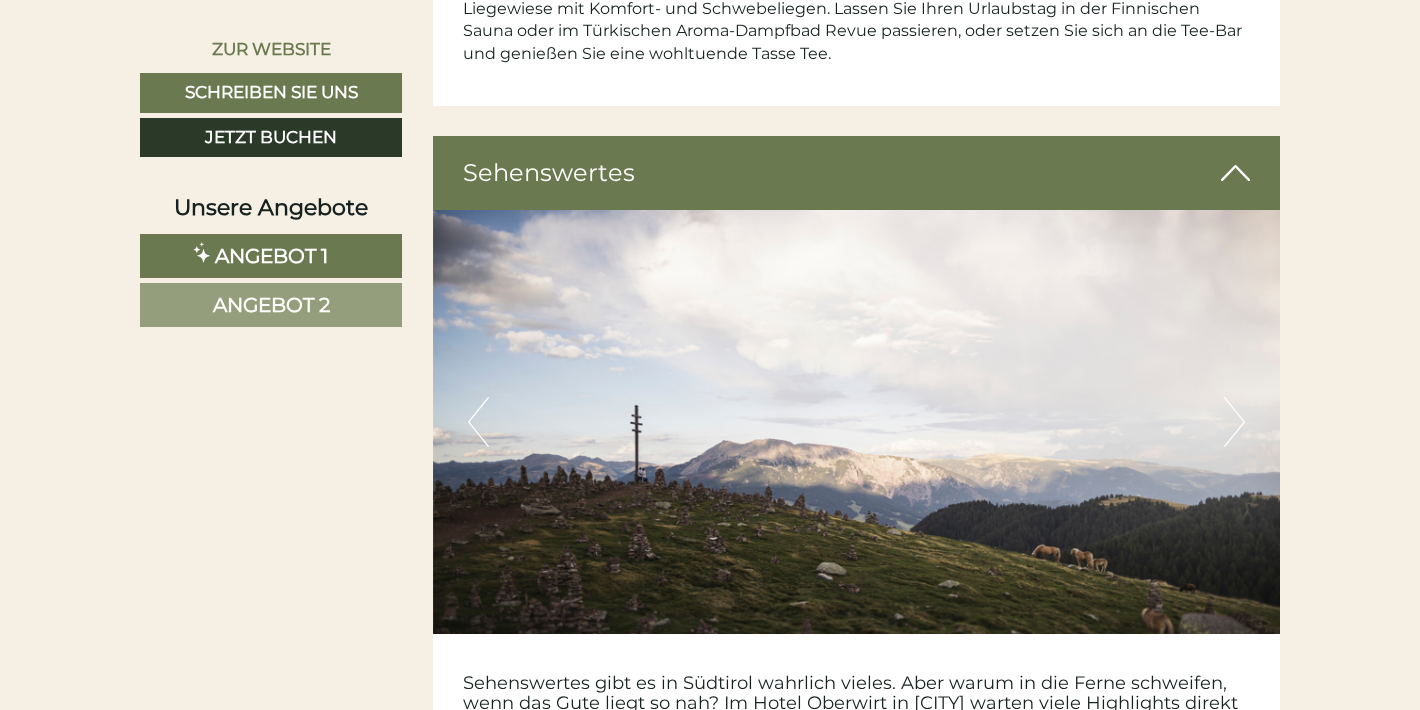 click on "Next" at bounding box center (1234, 422) 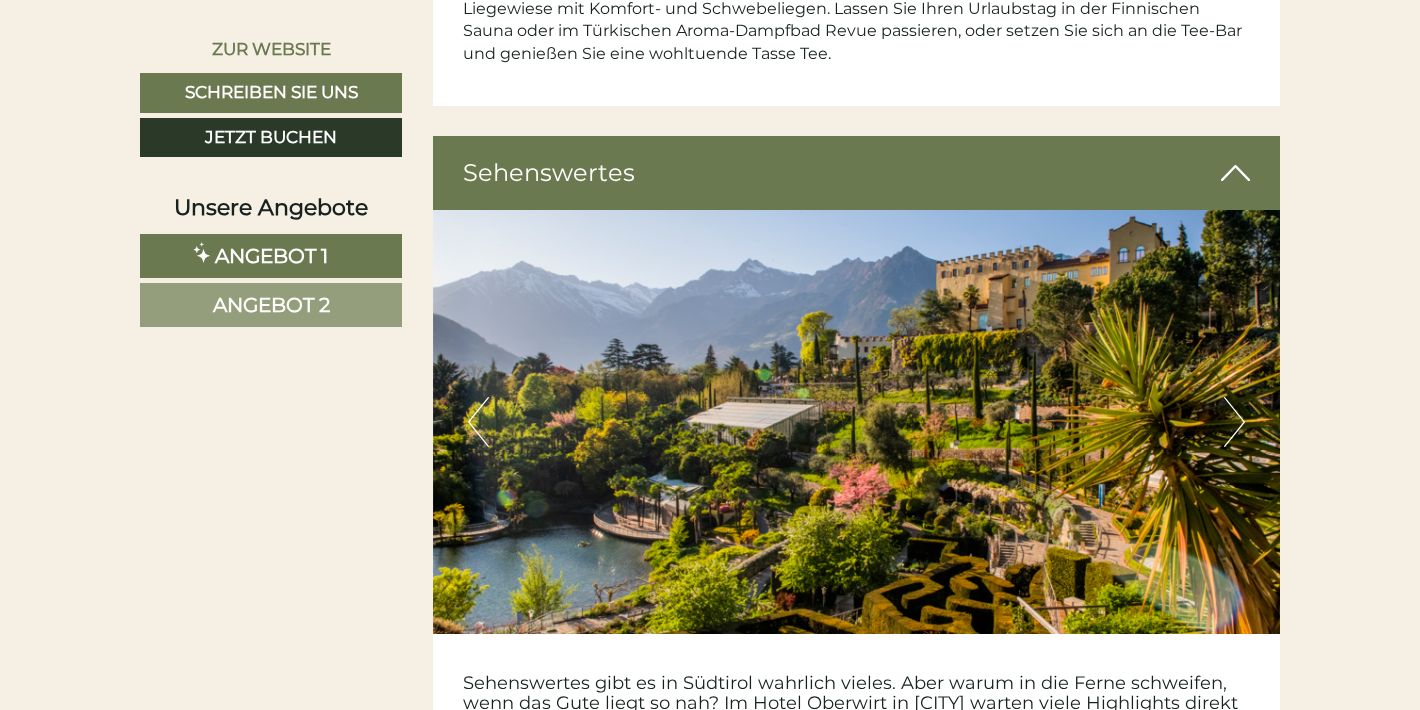 click on "Next" at bounding box center (1234, 422) 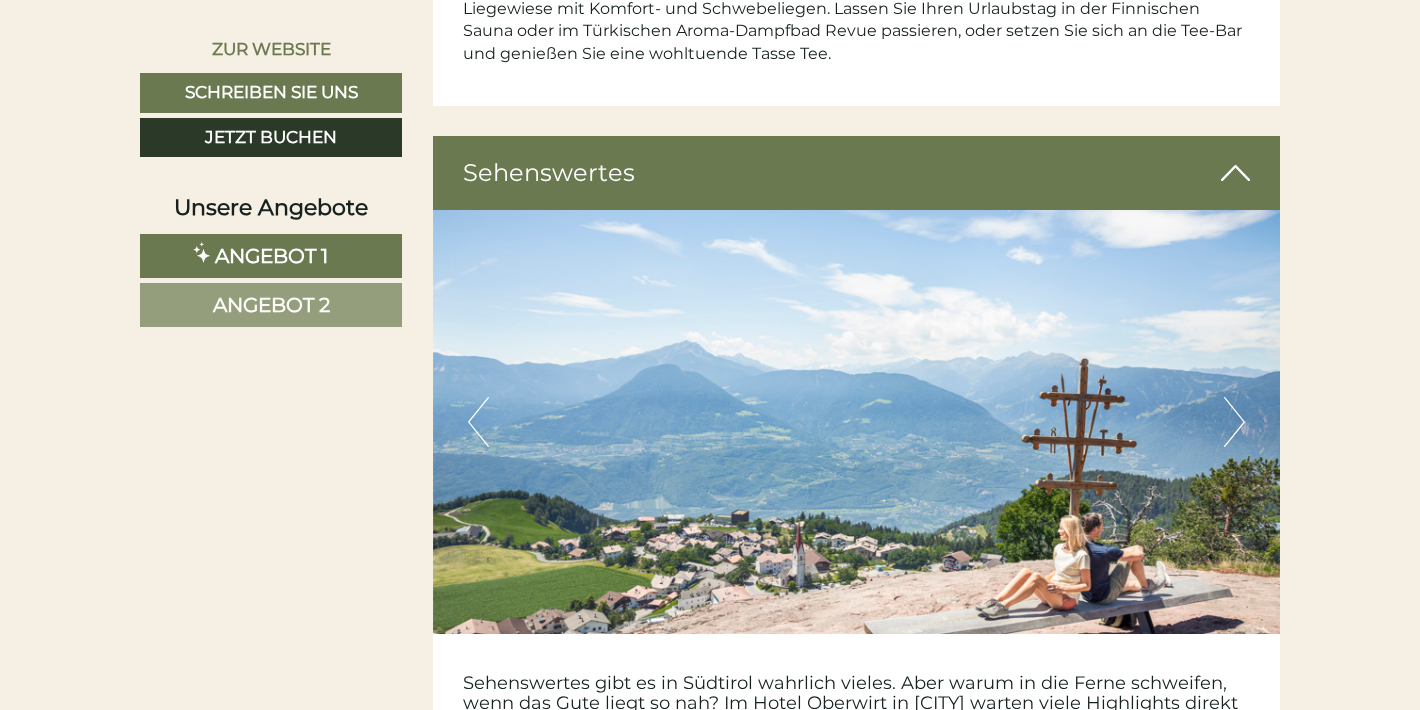 click on "Next" at bounding box center (1234, 422) 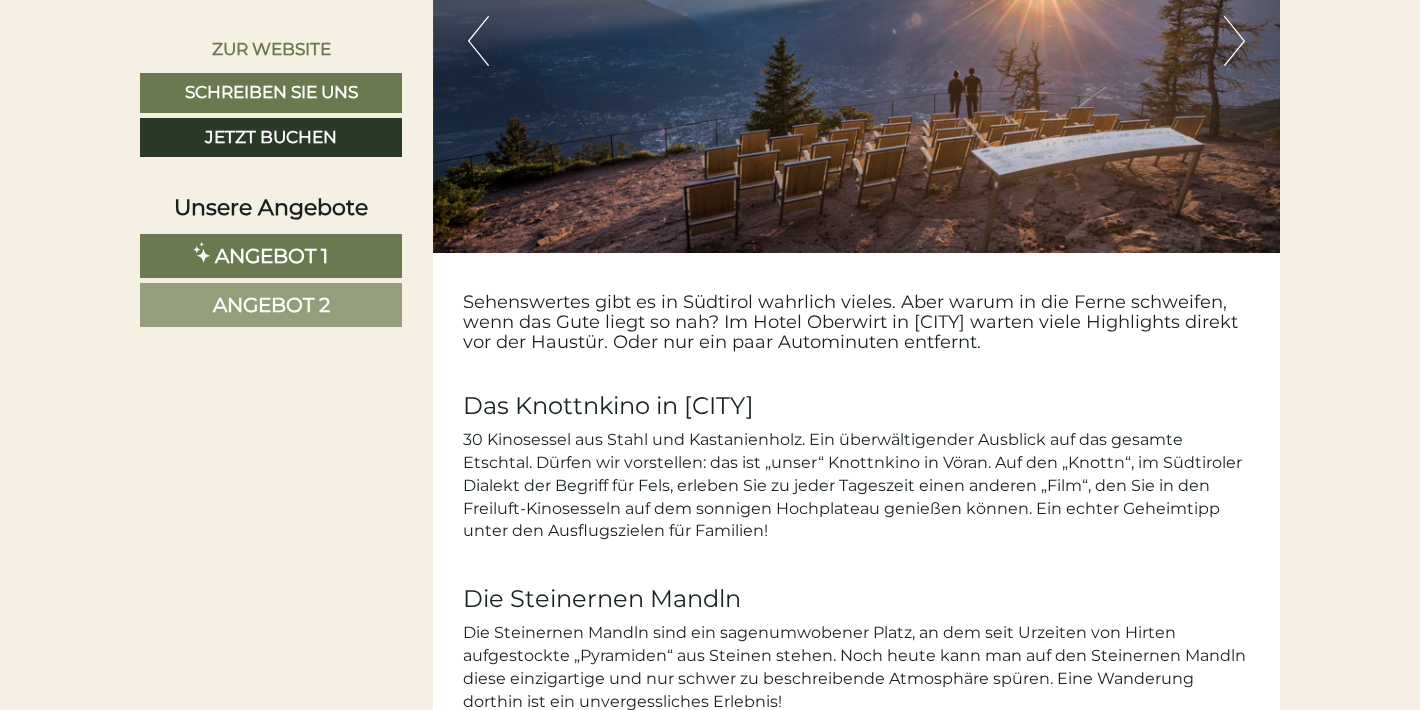 scroll, scrollTop: 9374, scrollLeft: 0, axis: vertical 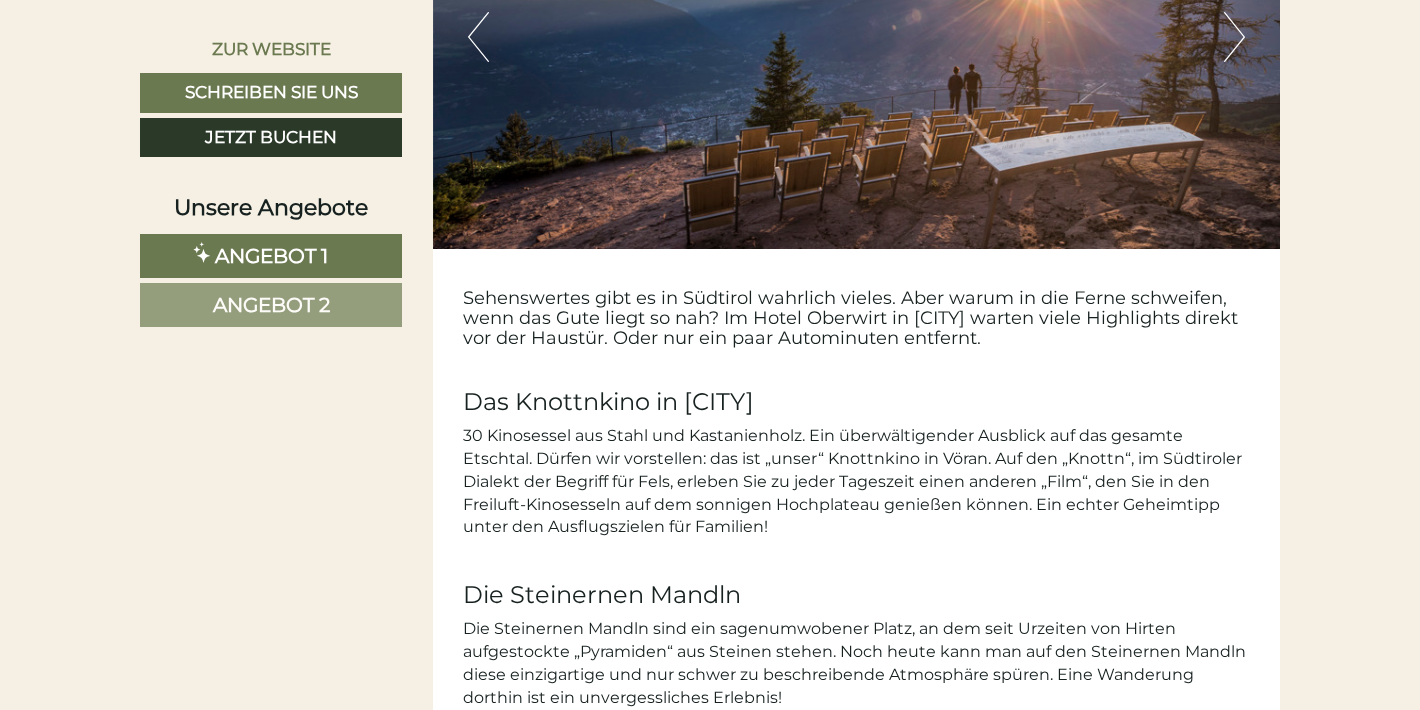click on "Sehenswertes gibt es in Südtirol wahrlich vieles. Aber warum in die Ferne schweifen, wenn das Gute liegt so nah? Im Hotel Oberwirt in [CITY] warten viele Highlights direkt vor der Haustür. Oder nur ein paar Autominuten entfernt.
Das Knottnkino in [CITY]
30 Kinosessel aus Stahl und Kastanienholz. Ein überwältigender Ausblick auf das gesamte Etschtal. Dürfen wir vorstellen: das ist „unser“ Knottnkino in [CITY]. Auf den „Knottn“, im Südtiroler Dialekt der Begriff für Fels, erleben Sie zu jeder Tageszeit einen anderen „Film“, den Sie in den Freiluft-Kinosesseln auf dem sonnigen Hochplateau genießen können. Ein echter Geheimtipp unter den Ausflugszielen für Familien!
Die Steinernen Mandln
Die Gärten von Schloss Trauttmansdorff" at bounding box center [857, 607] 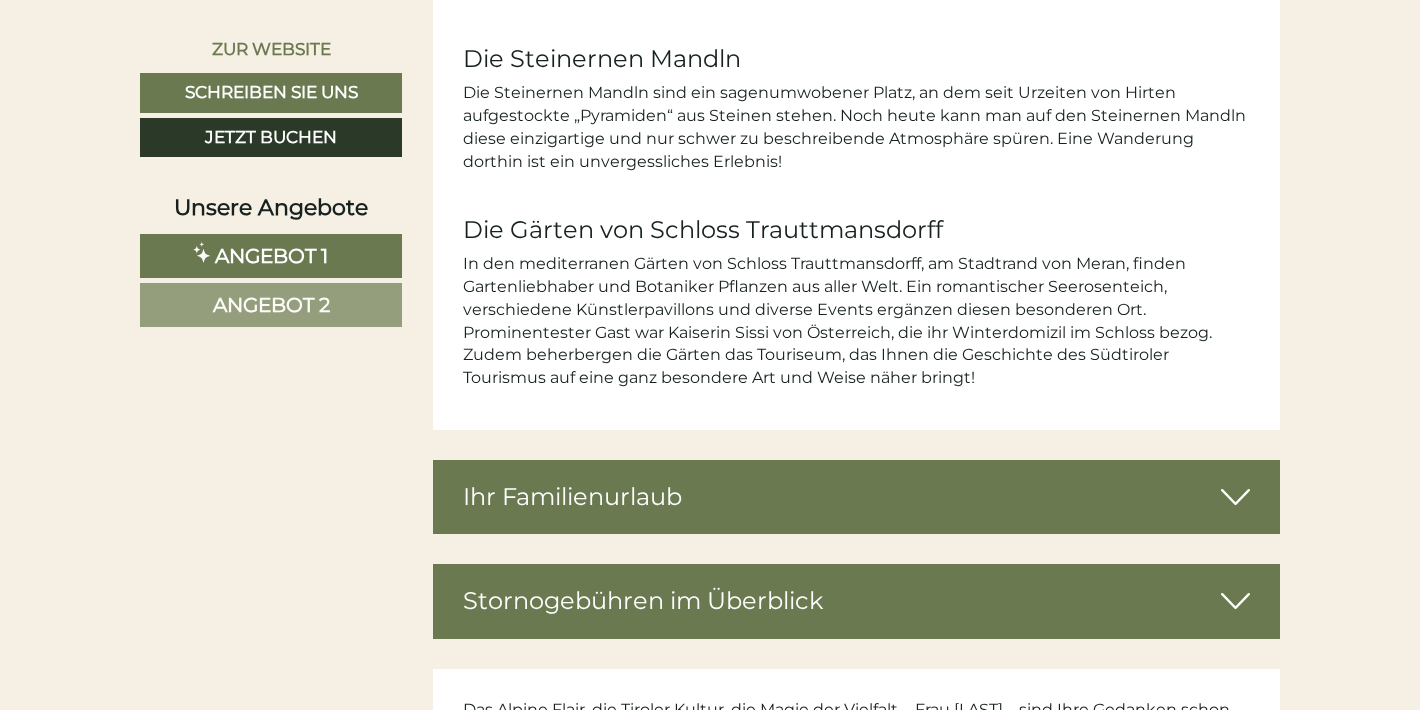 scroll, scrollTop: 9924, scrollLeft: 0, axis: vertical 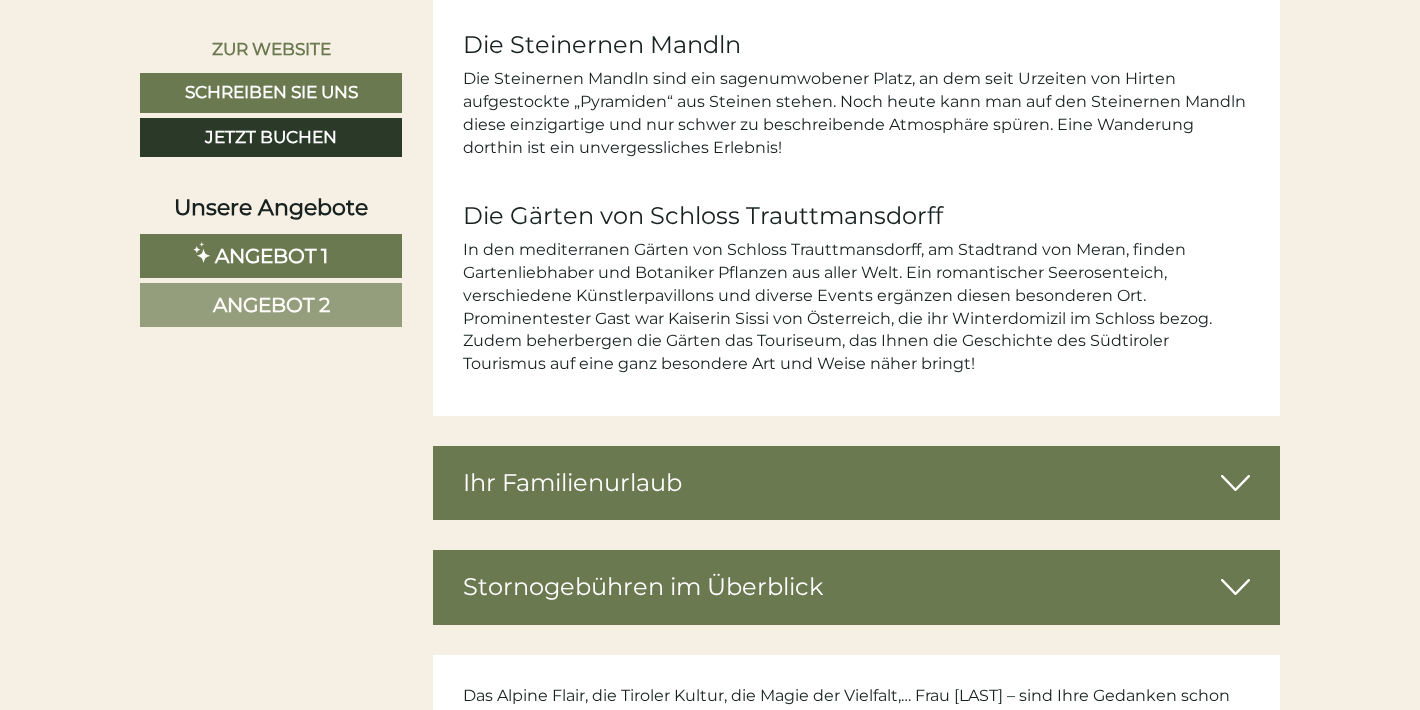 click at bounding box center [1235, 483] 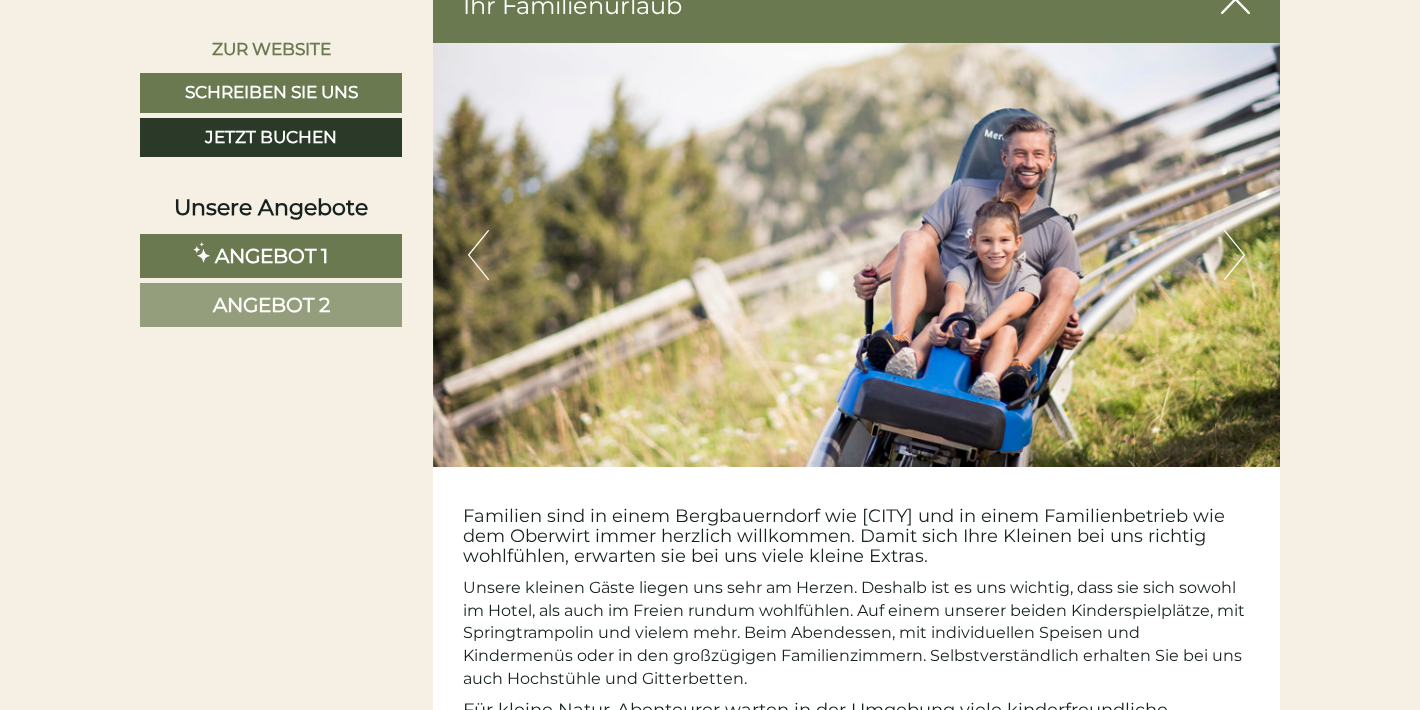 scroll, scrollTop: 10403, scrollLeft: 0, axis: vertical 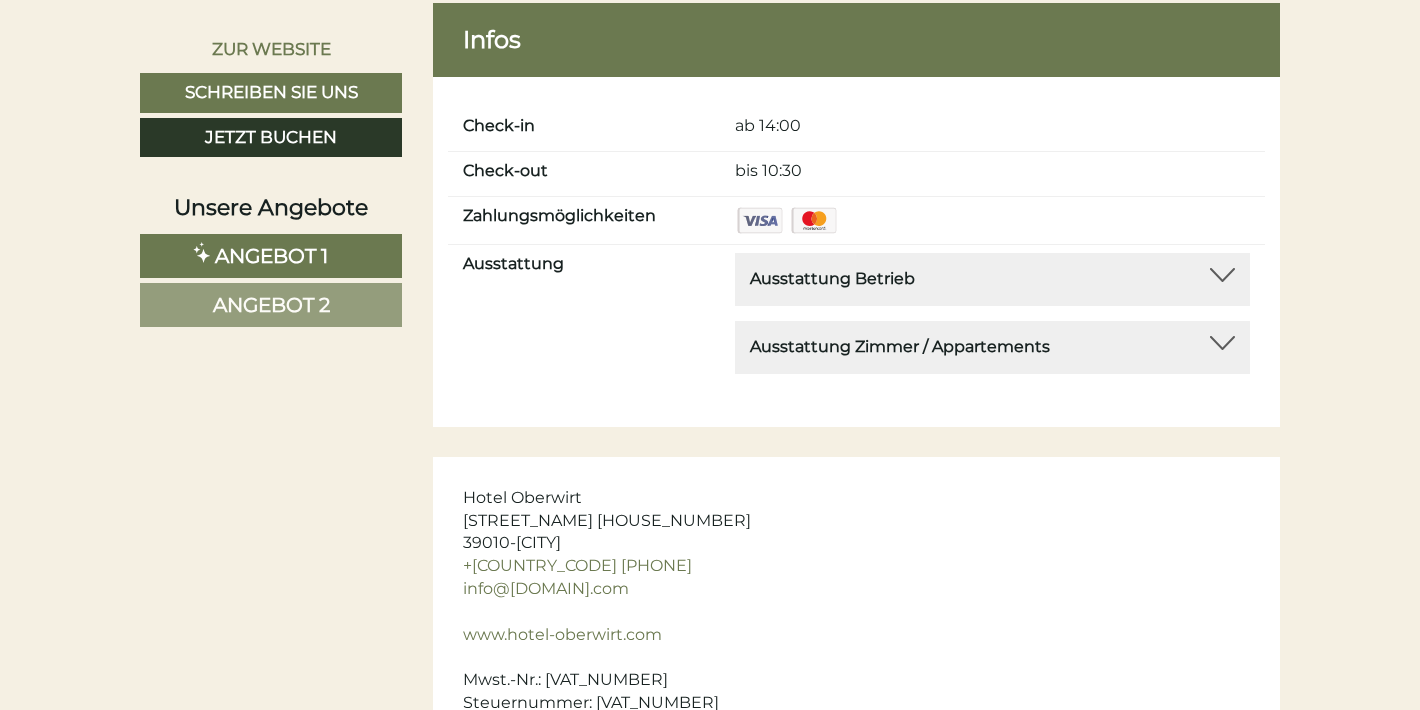 click on "Ausstattung Betrieb" at bounding box center (992, 279) 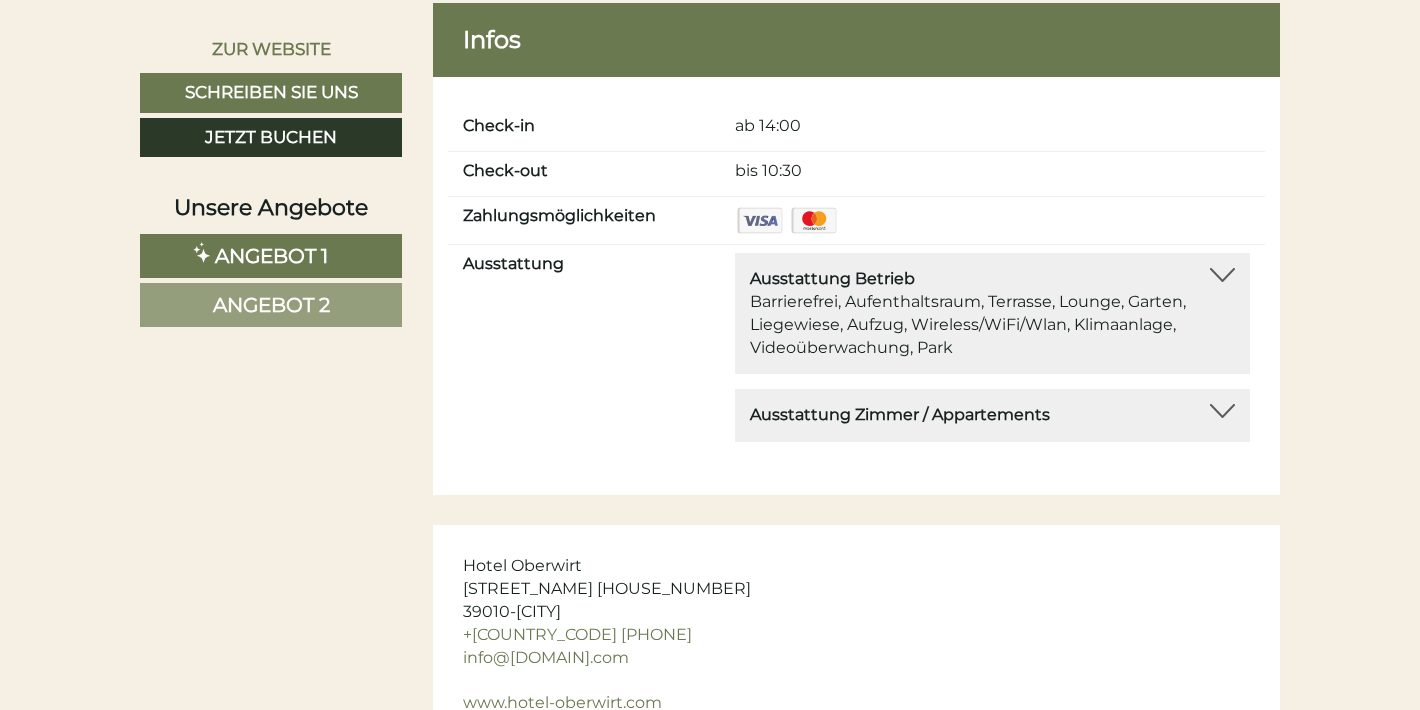 click on "Ausstattung Zimmer / Appartements" at bounding box center (900, 414) 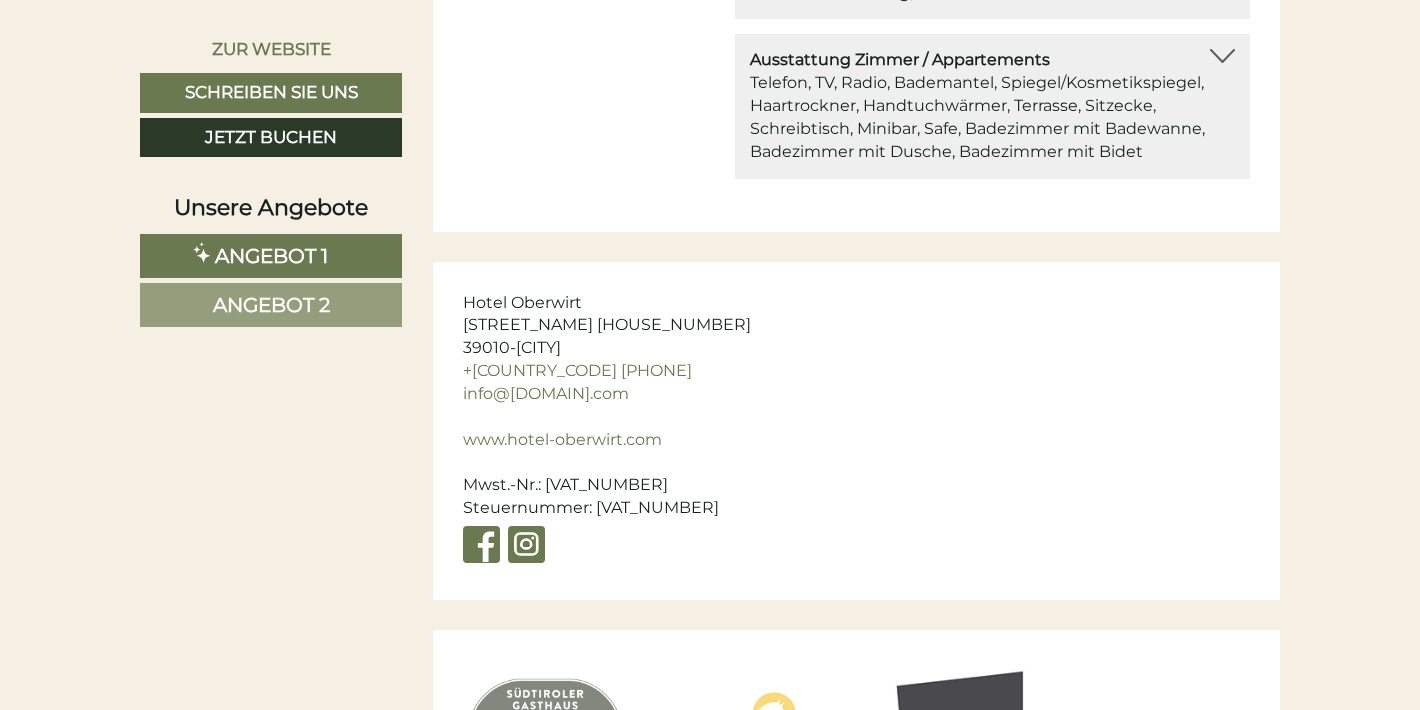 scroll, scrollTop: 12853, scrollLeft: 0, axis: vertical 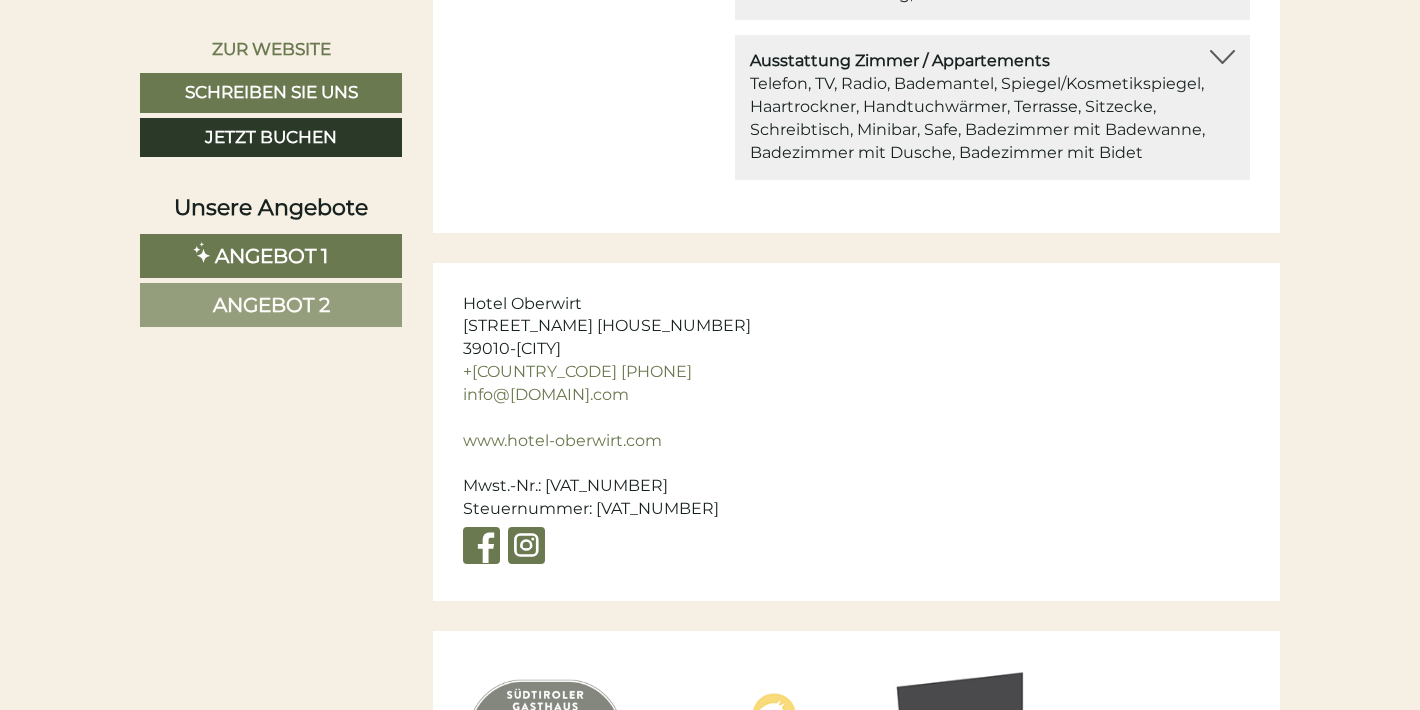 click on "Angebot 2" at bounding box center [271, 305] 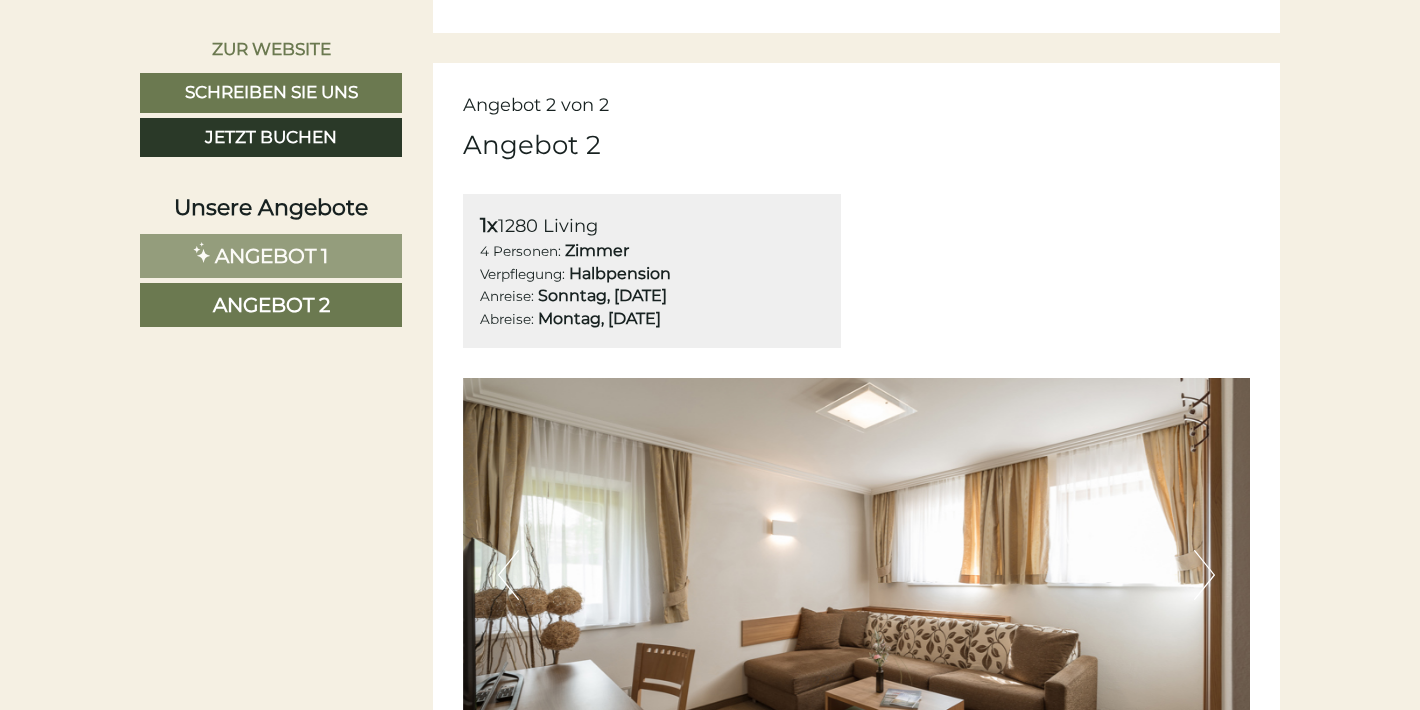 scroll, scrollTop: 1065, scrollLeft: 0, axis: vertical 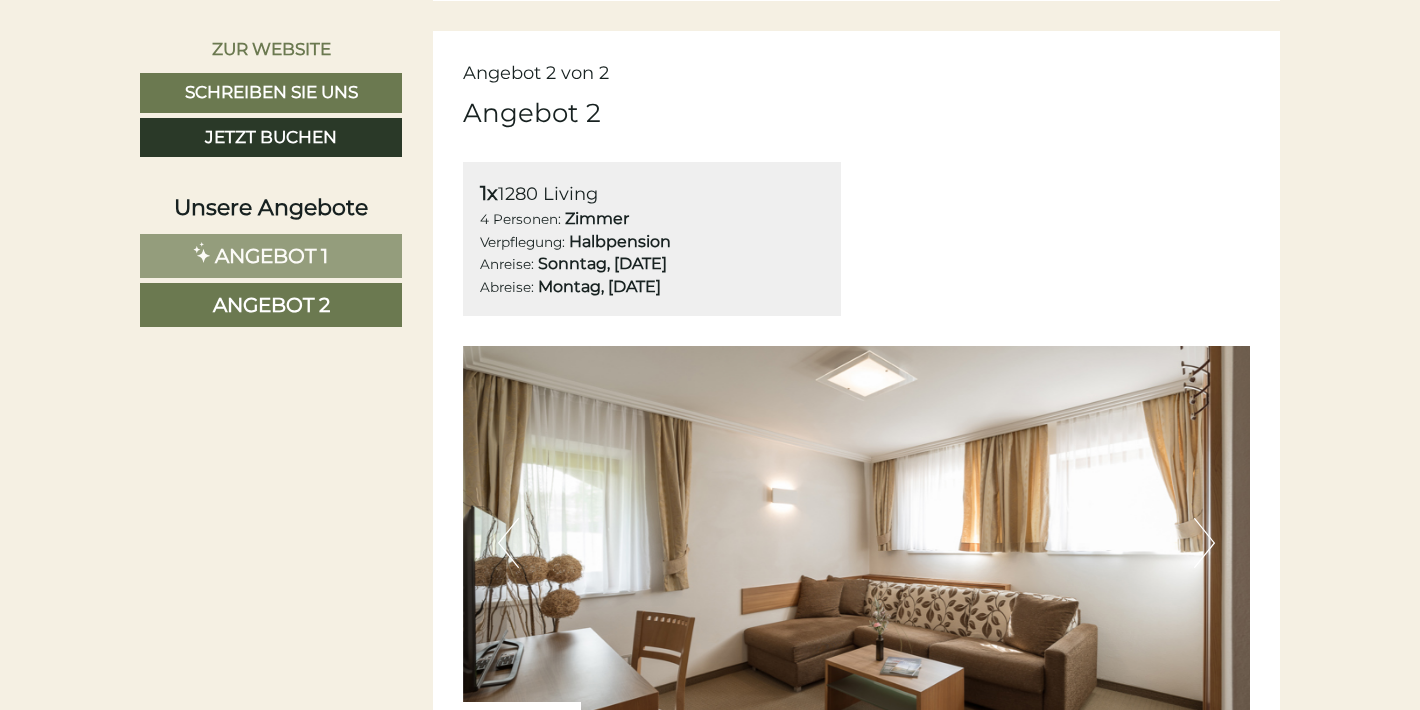 click on "Angebot 1" at bounding box center (271, 256) 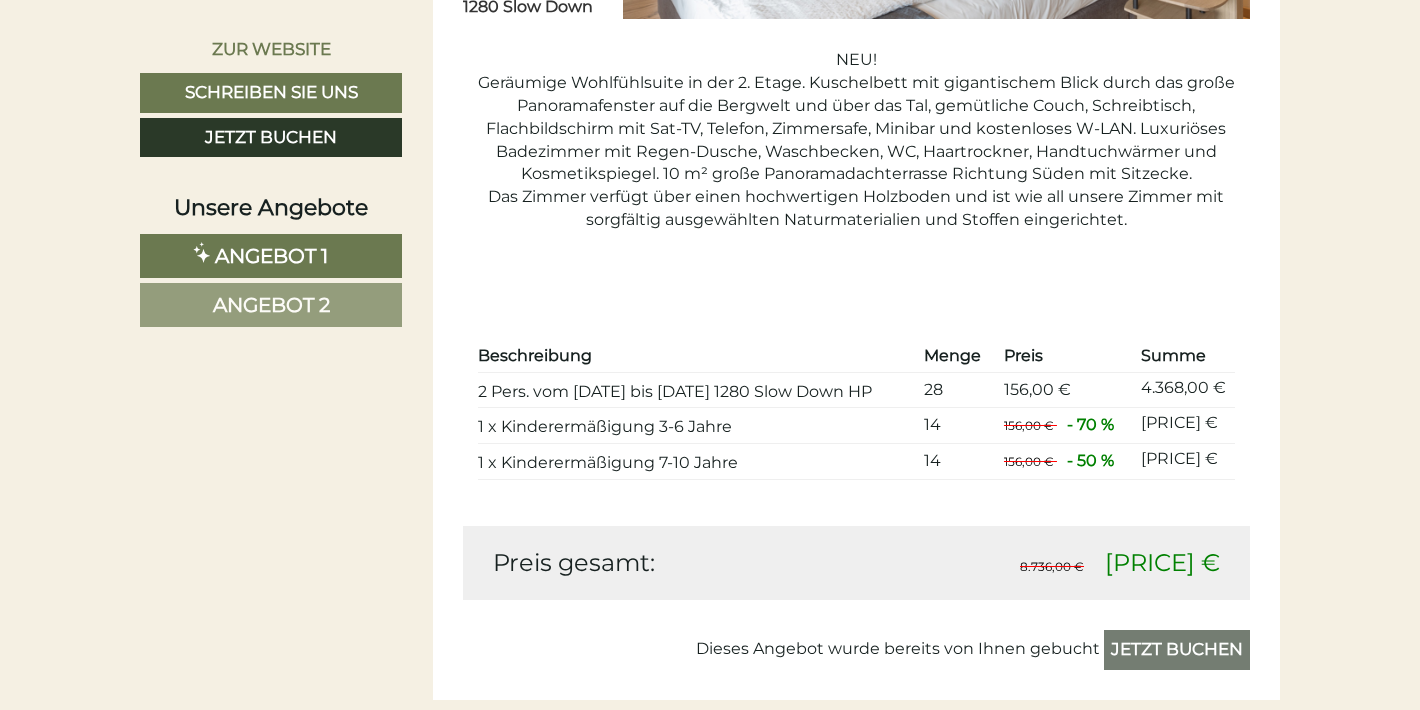scroll, scrollTop: 1787, scrollLeft: 0, axis: vertical 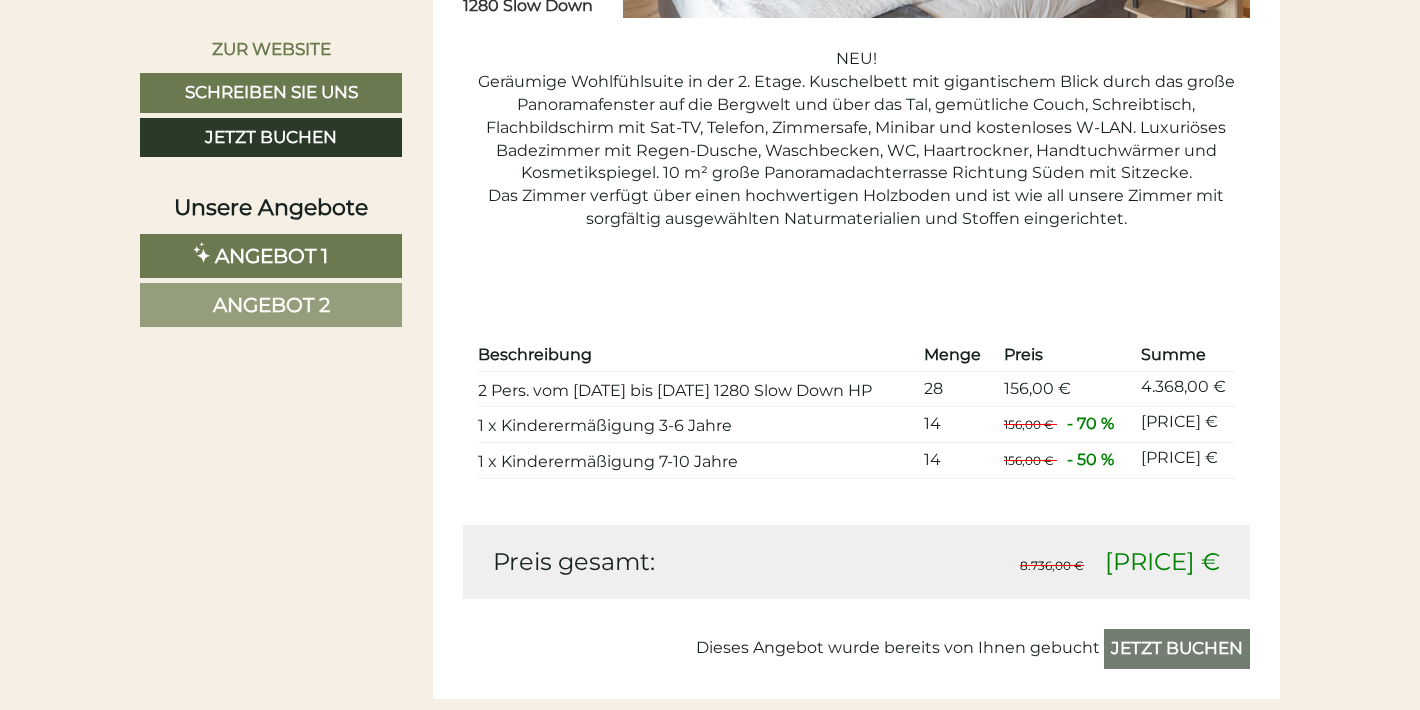 click on "Angebot 2" at bounding box center [271, 305] 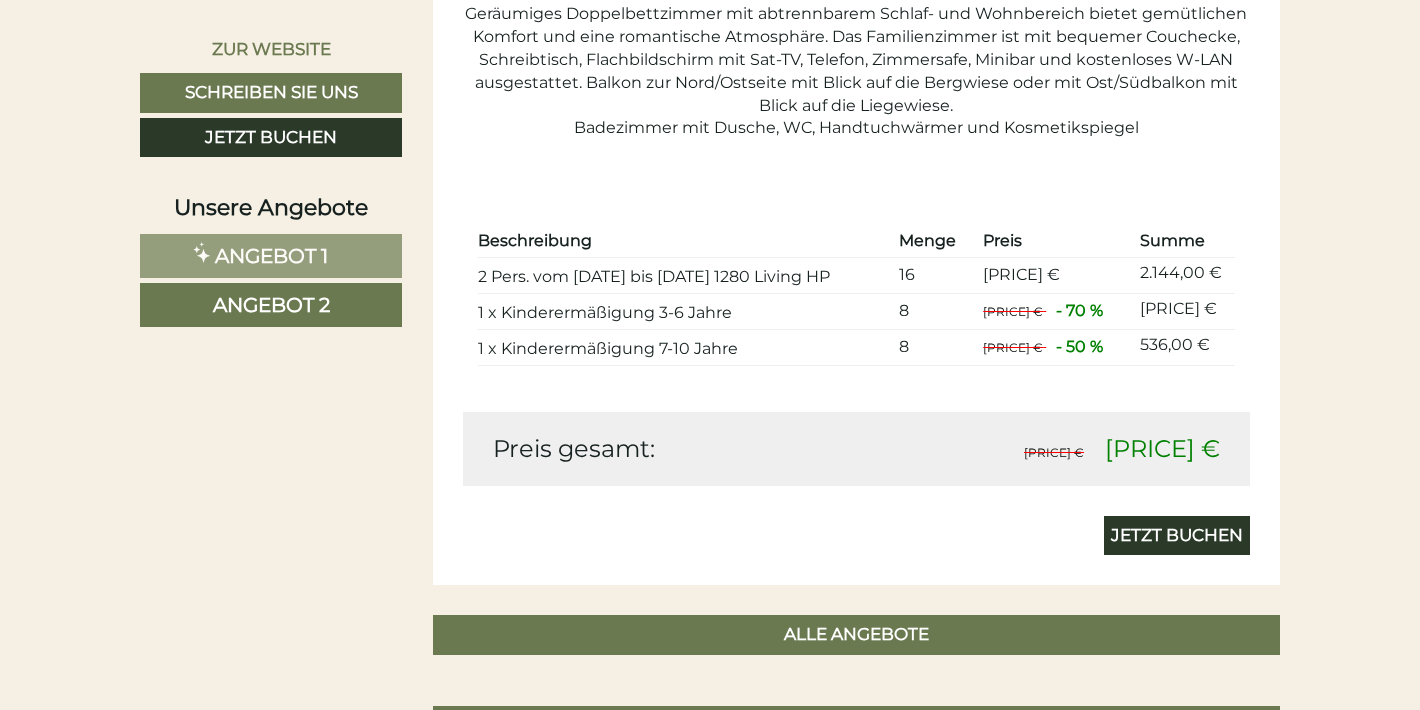 scroll, scrollTop: 1844, scrollLeft: 0, axis: vertical 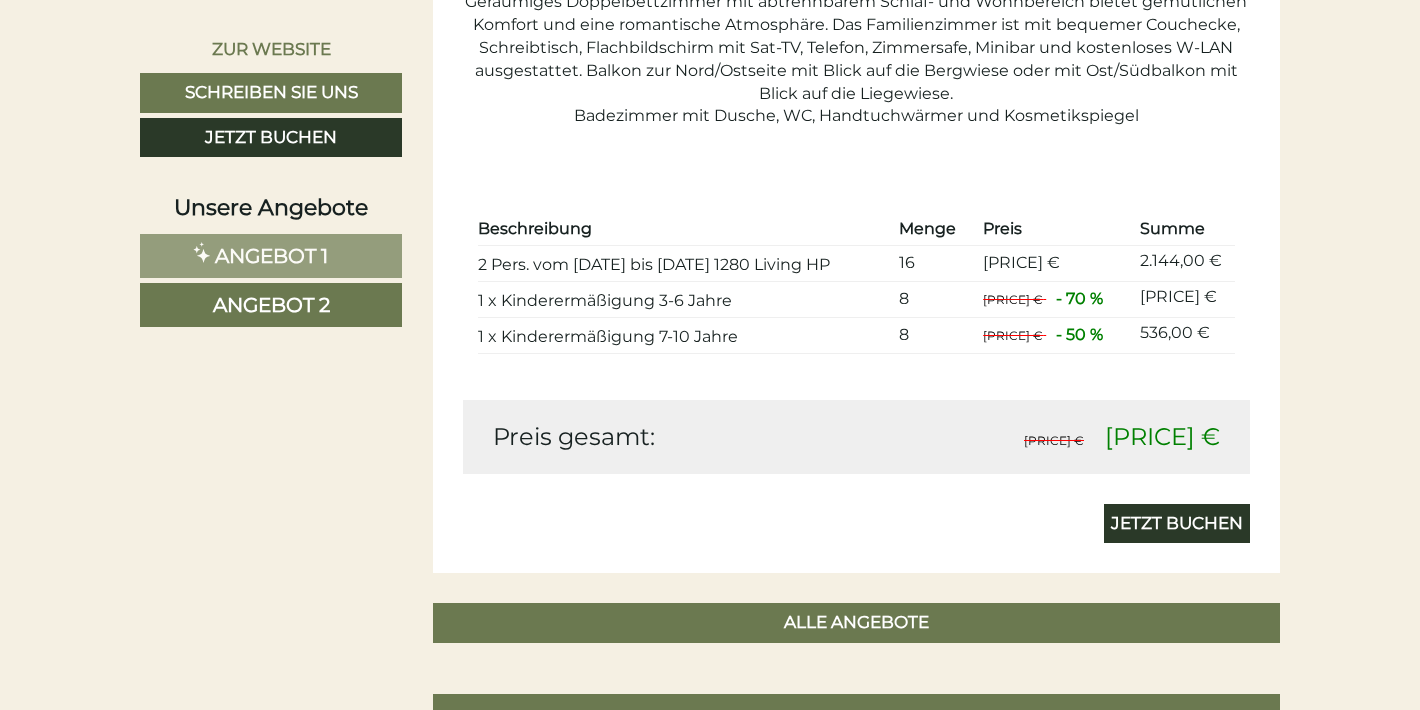 click on "Angebot 1" at bounding box center (271, 256) 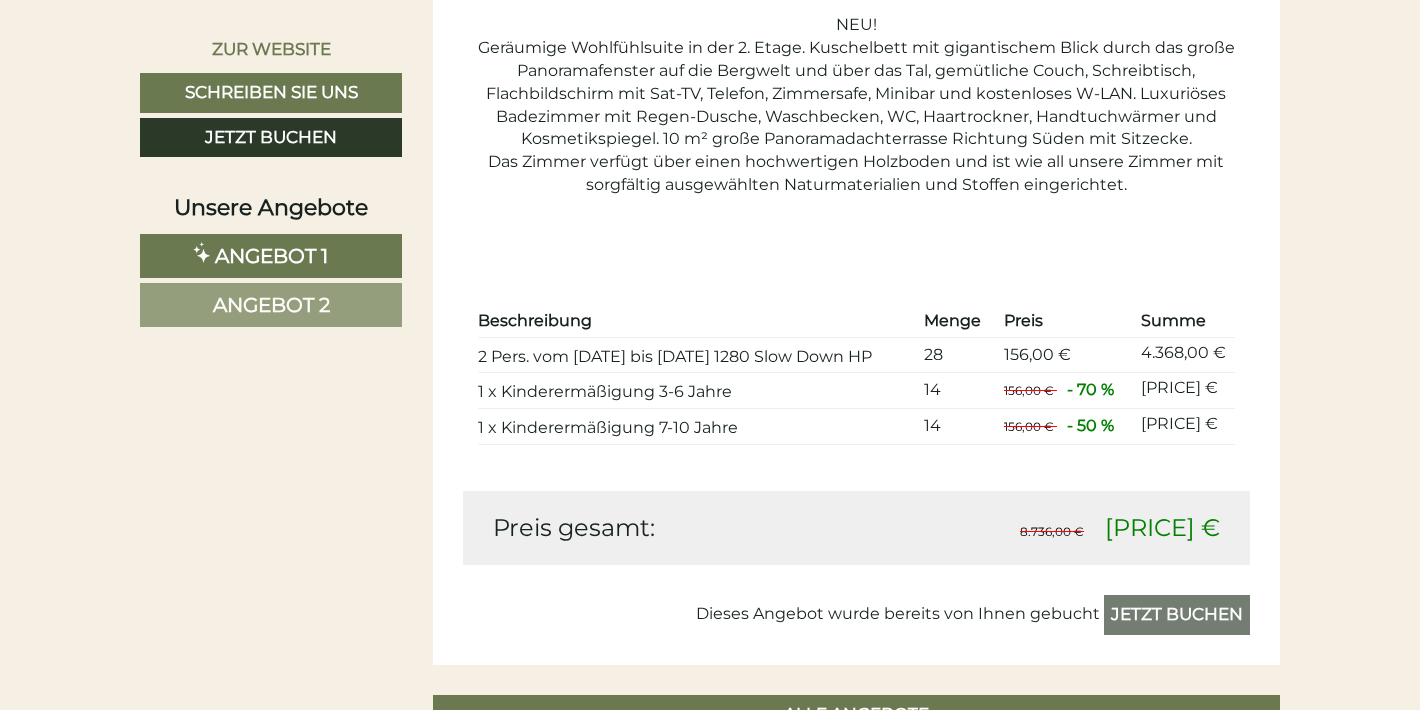scroll, scrollTop: 1823, scrollLeft: 0, axis: vertical 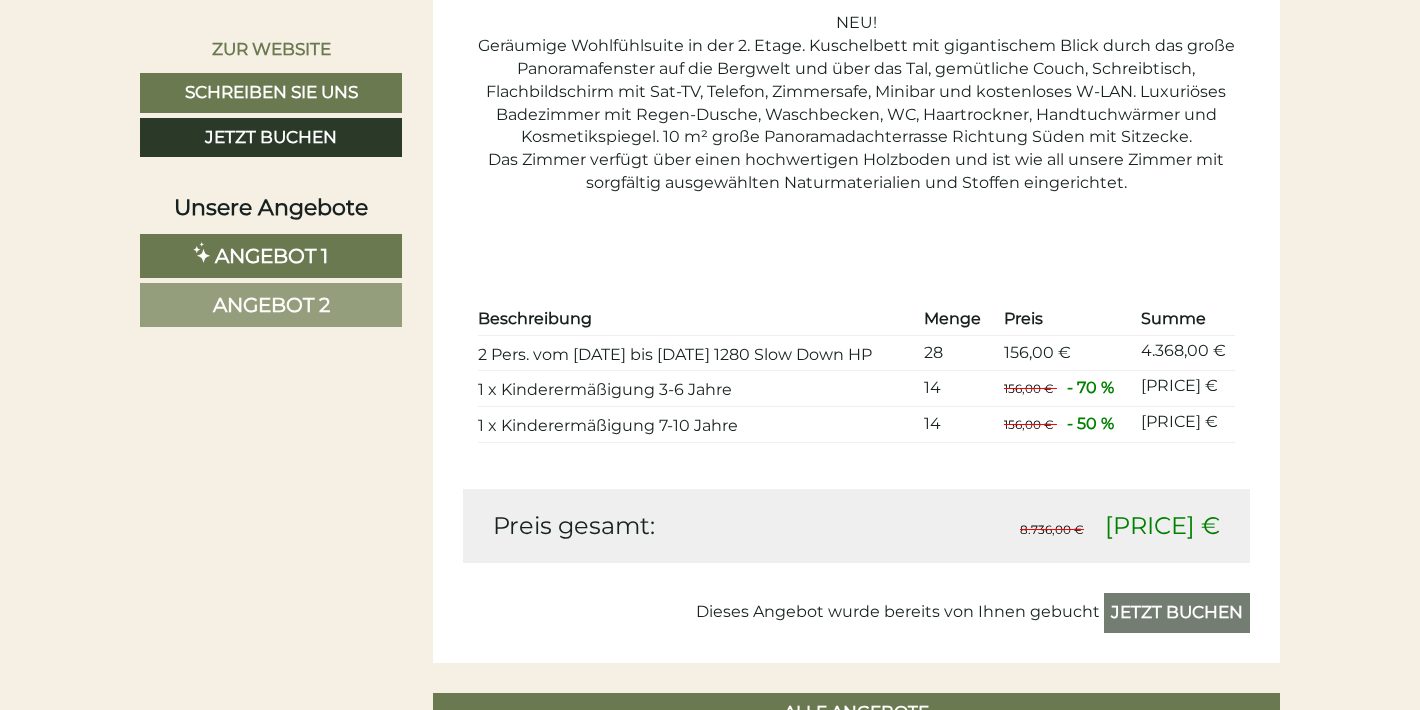 click on "Angebot 2" at bounding box center (271, 305) 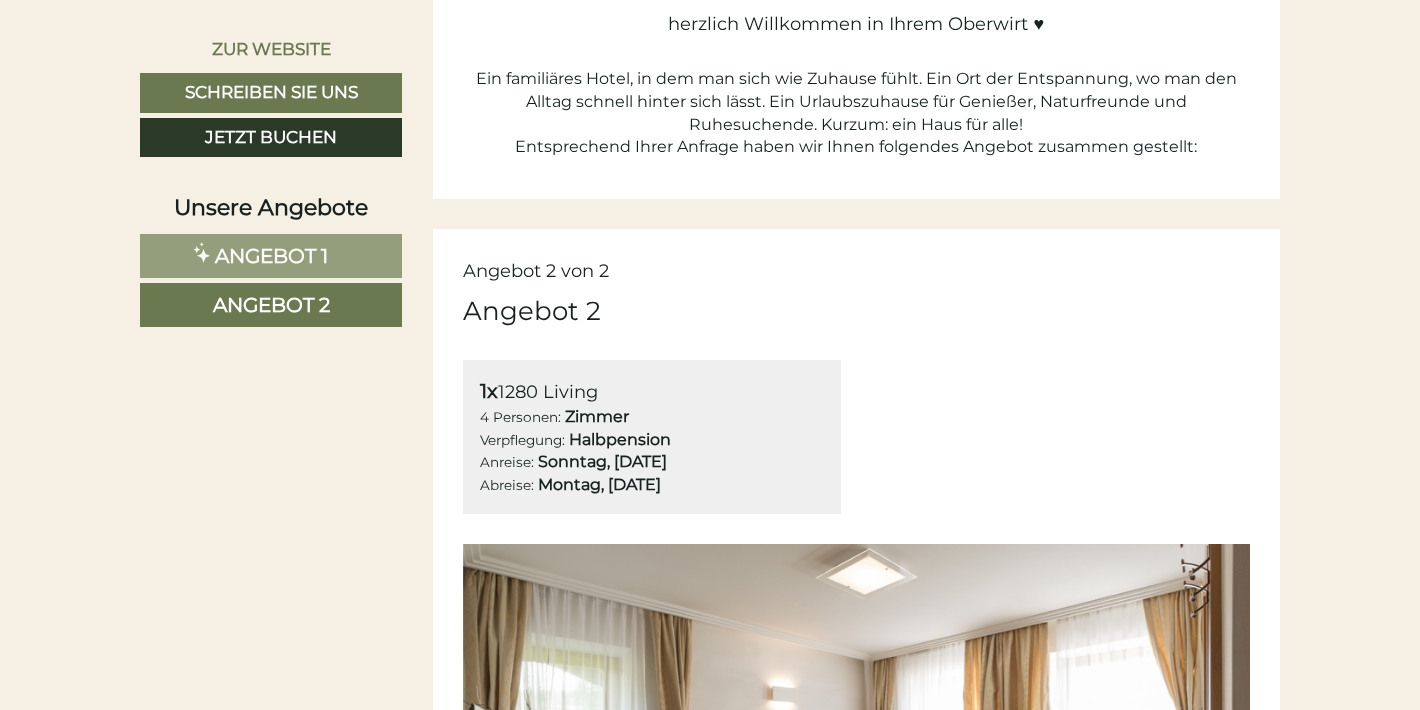 scroll, scrollTop: 867, scrollLeft: 0, axis: vertical 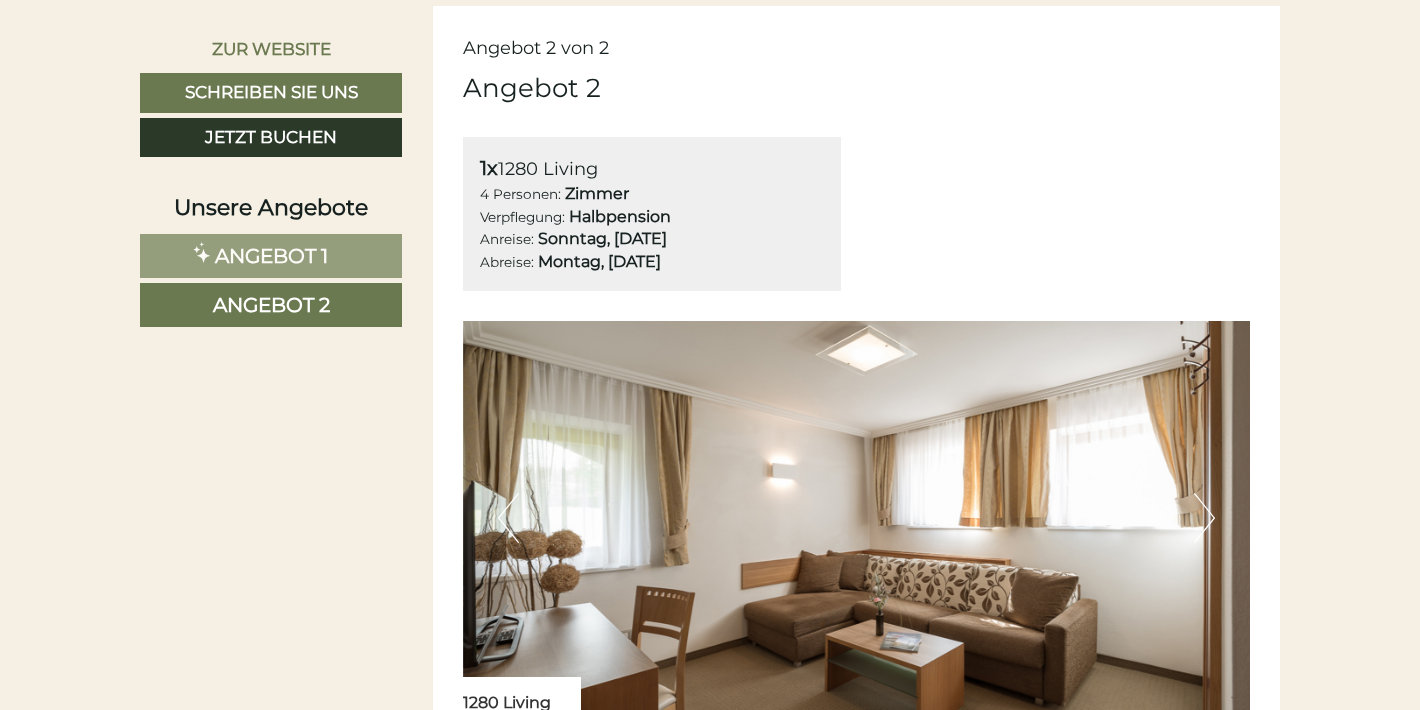 click on "Angebot 1" at bounding box center (271, 256) 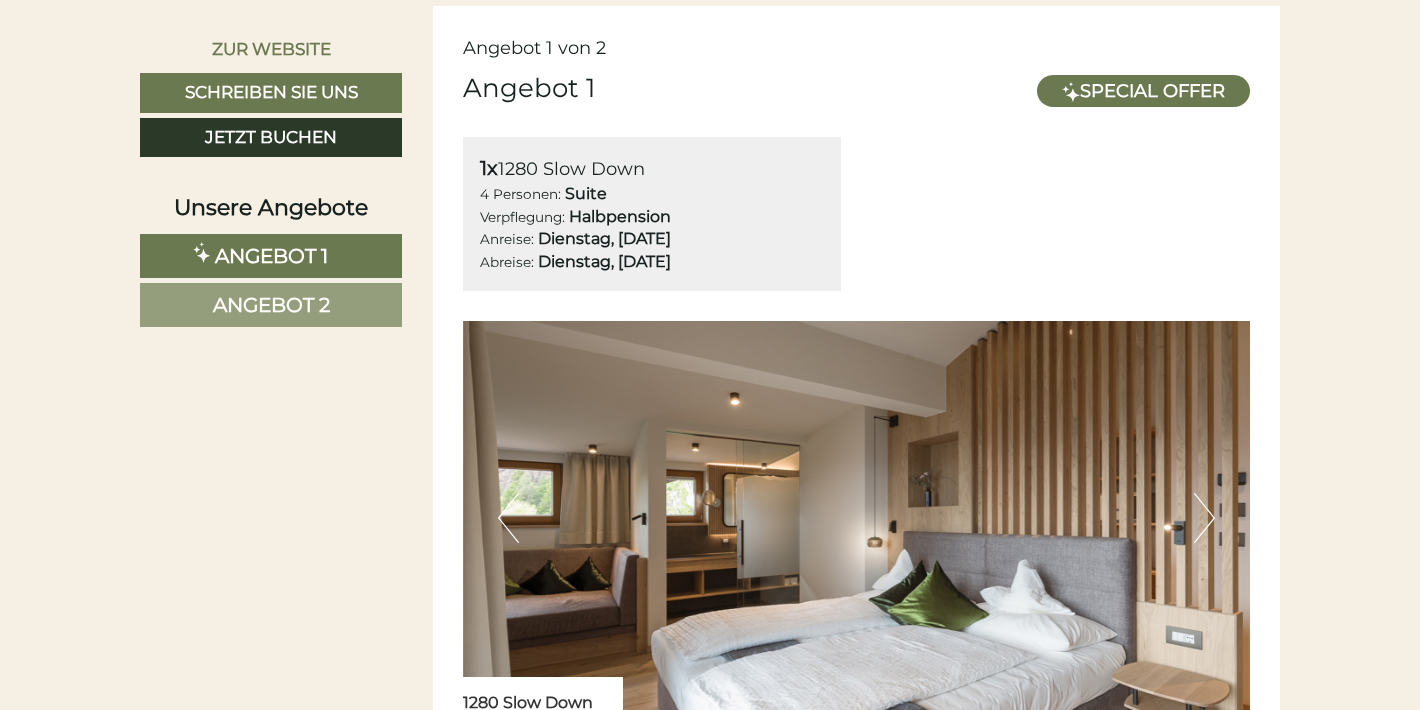 click on "Angebot 2" at bounding box center (271, 305) 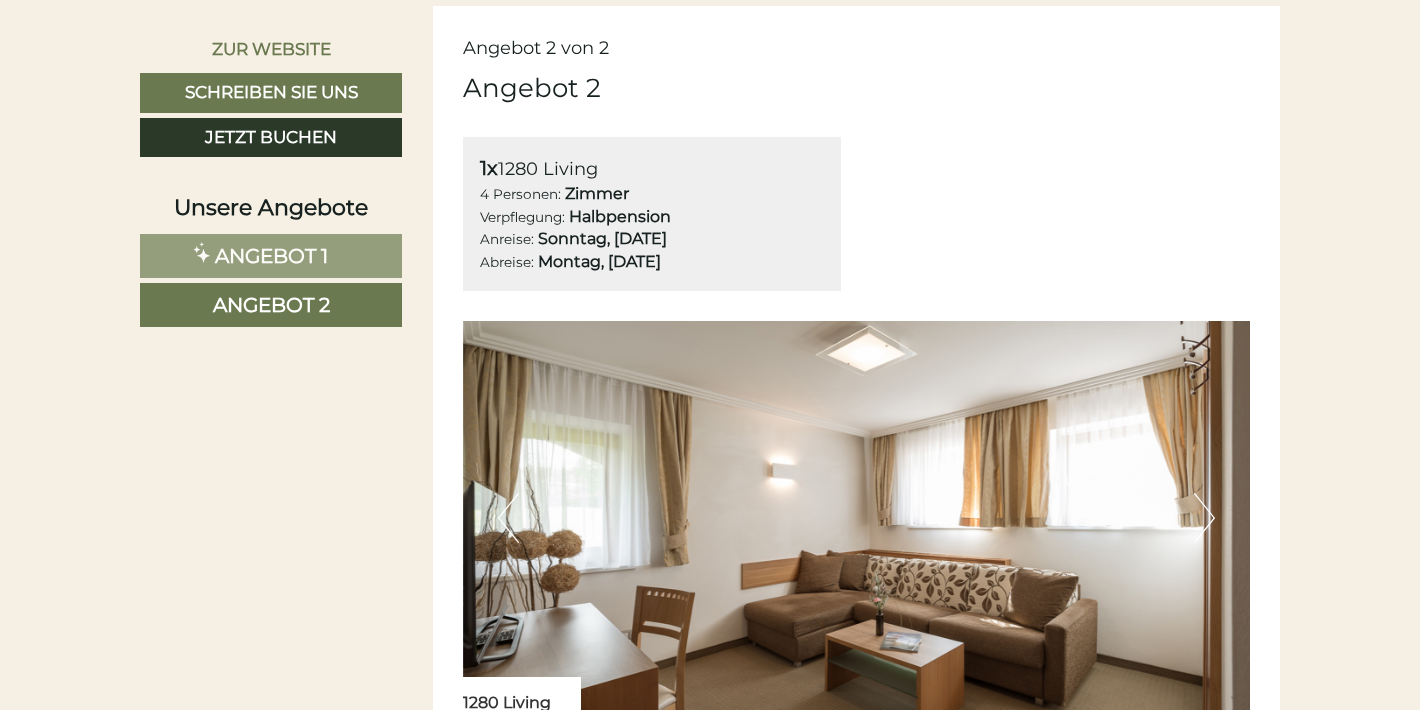 click on "Angebot 1" at bounding box center [271, 256] 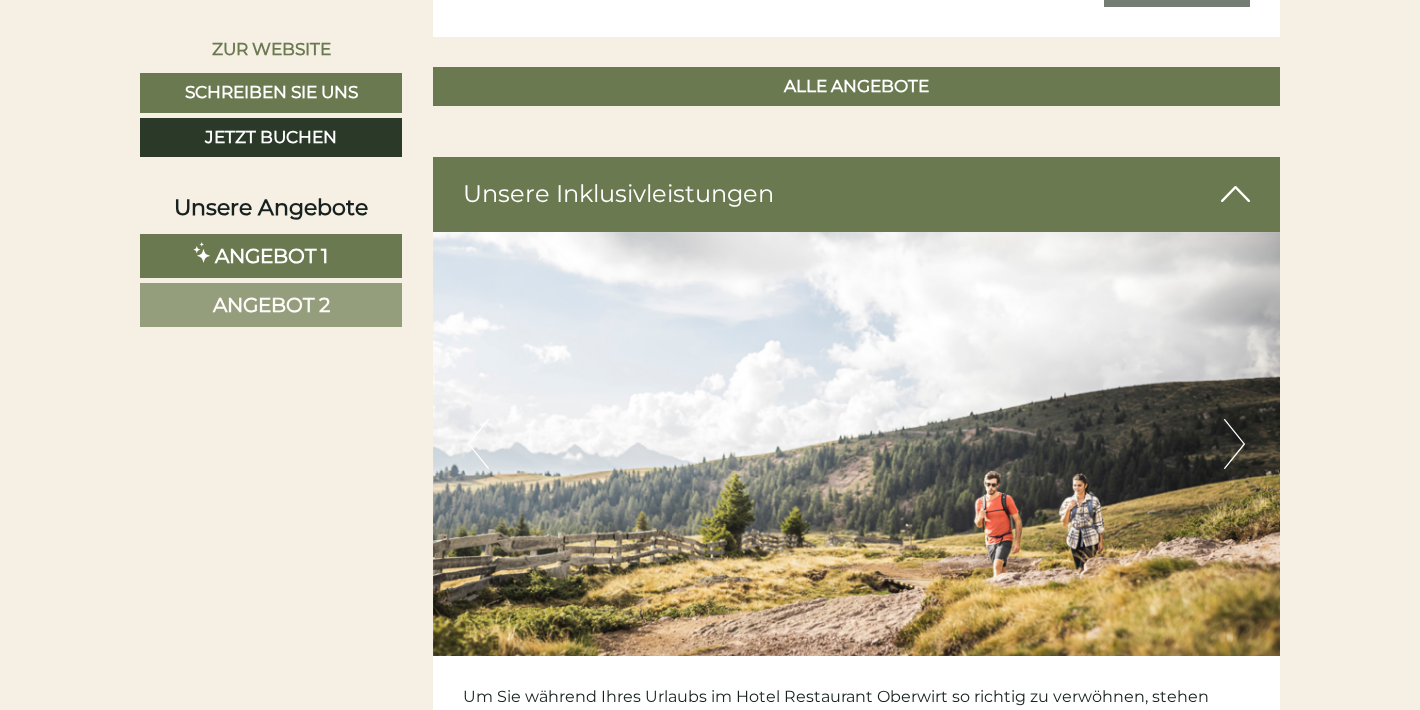 scroll, scrollTop: 2448, scrollLeft: 0, axis: vertical 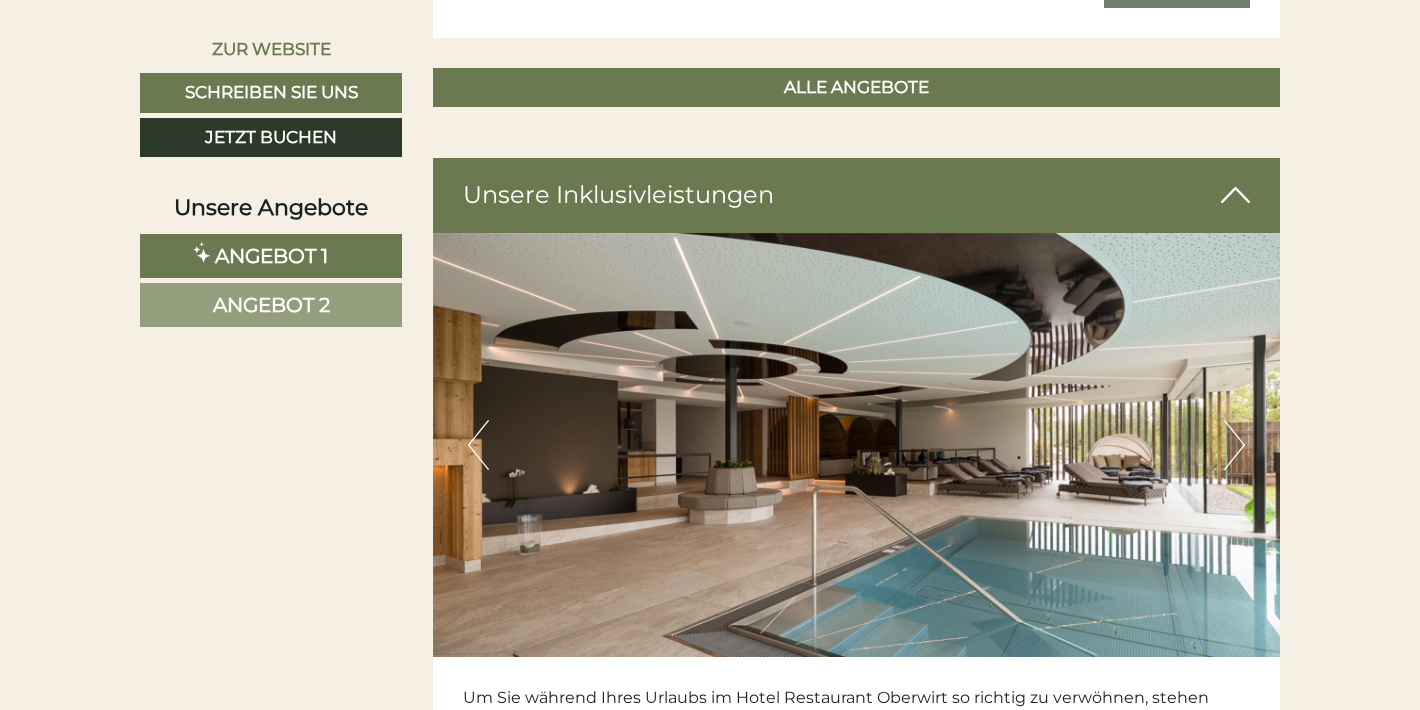 click on "Next" at bounding box center [1234, 445] 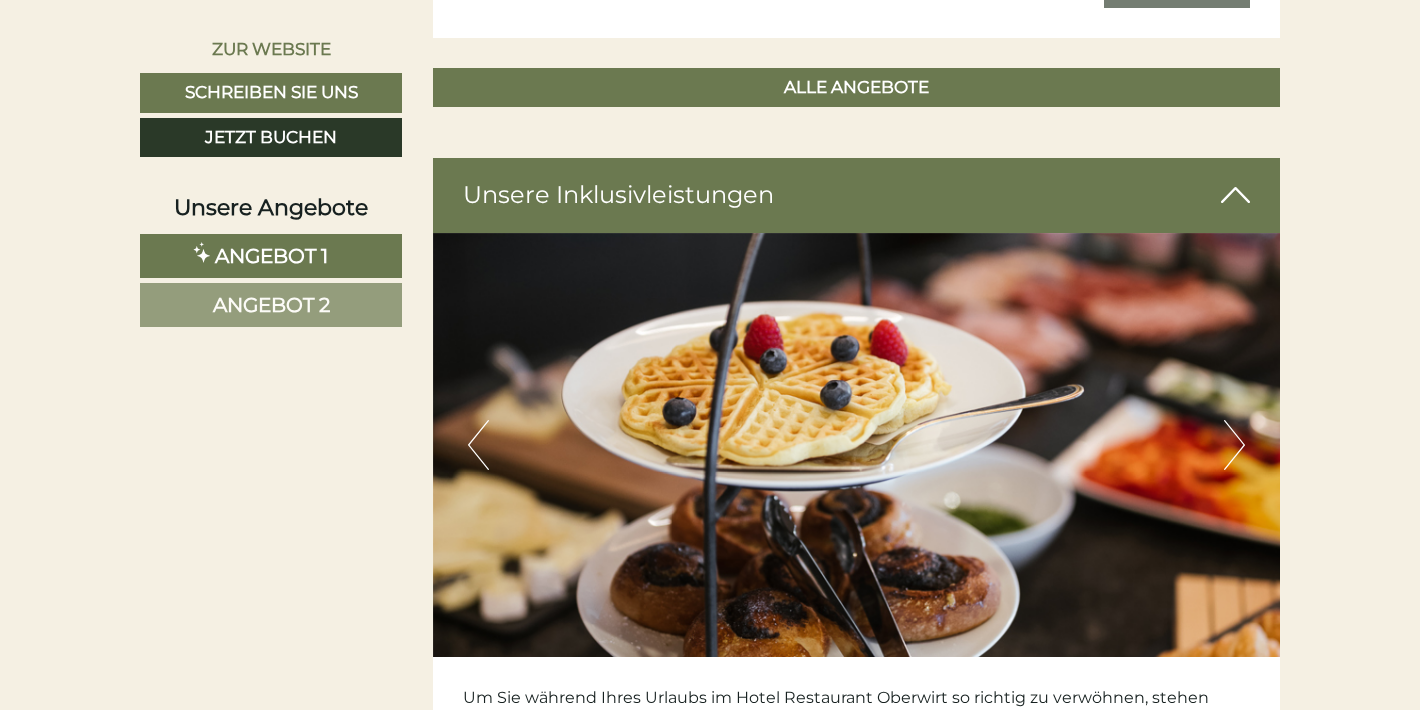 click on "Next" at bounding box center [1234, 445] 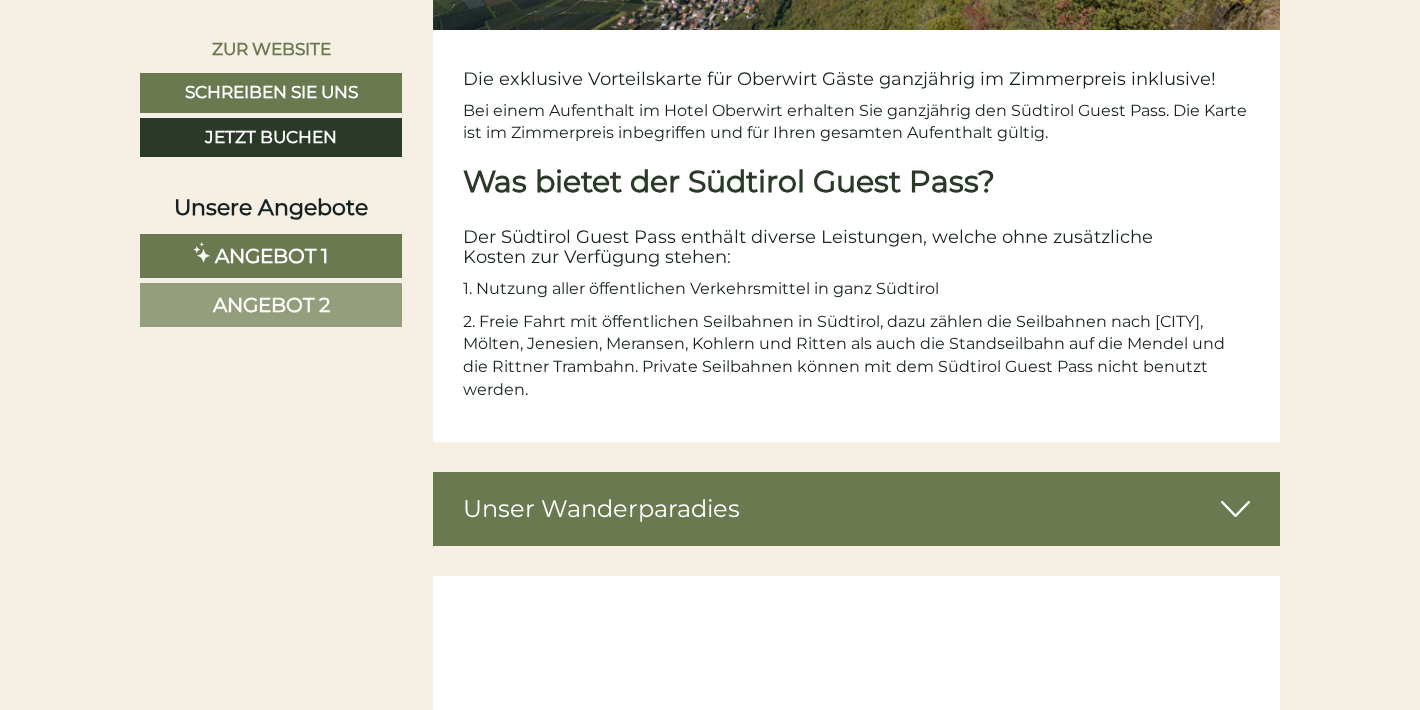scroll, scrollTop: 5845, scrollLeft: 0, axis: vertical 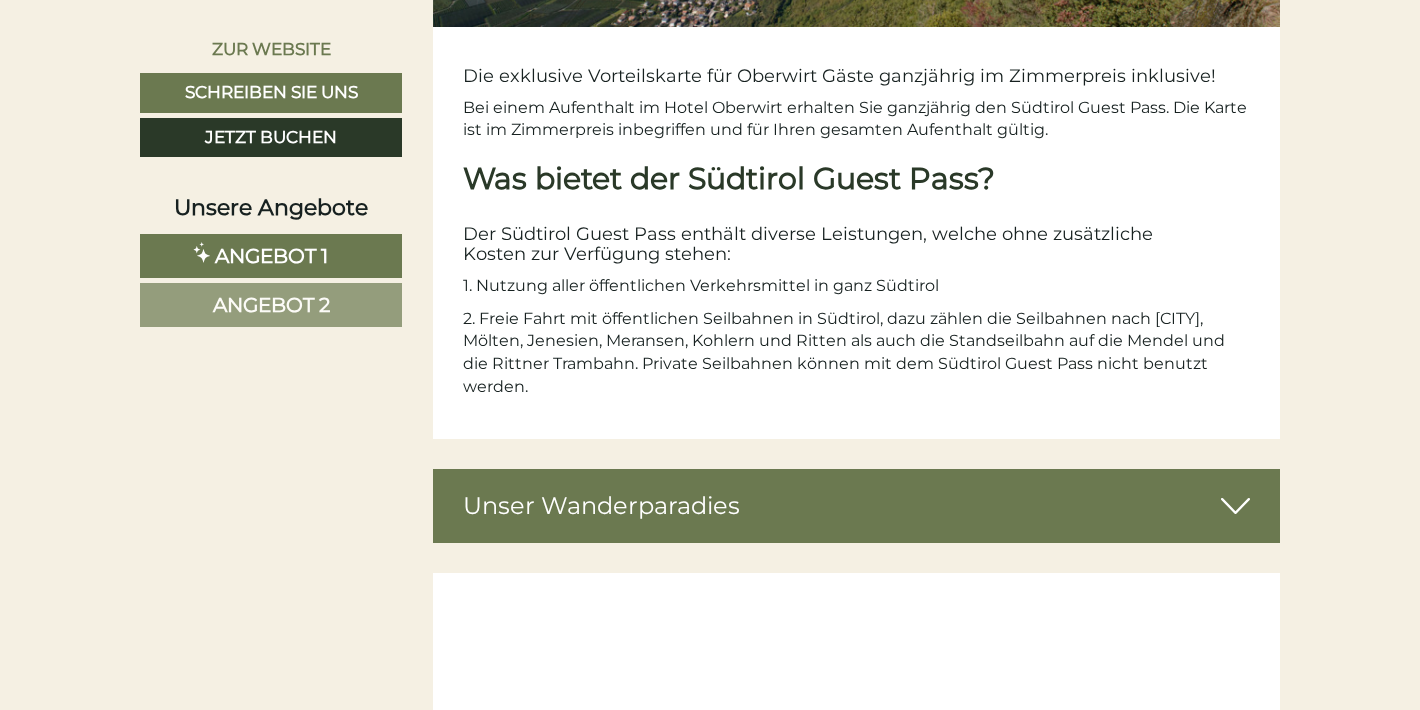 click at bounding box center (1235, 506) 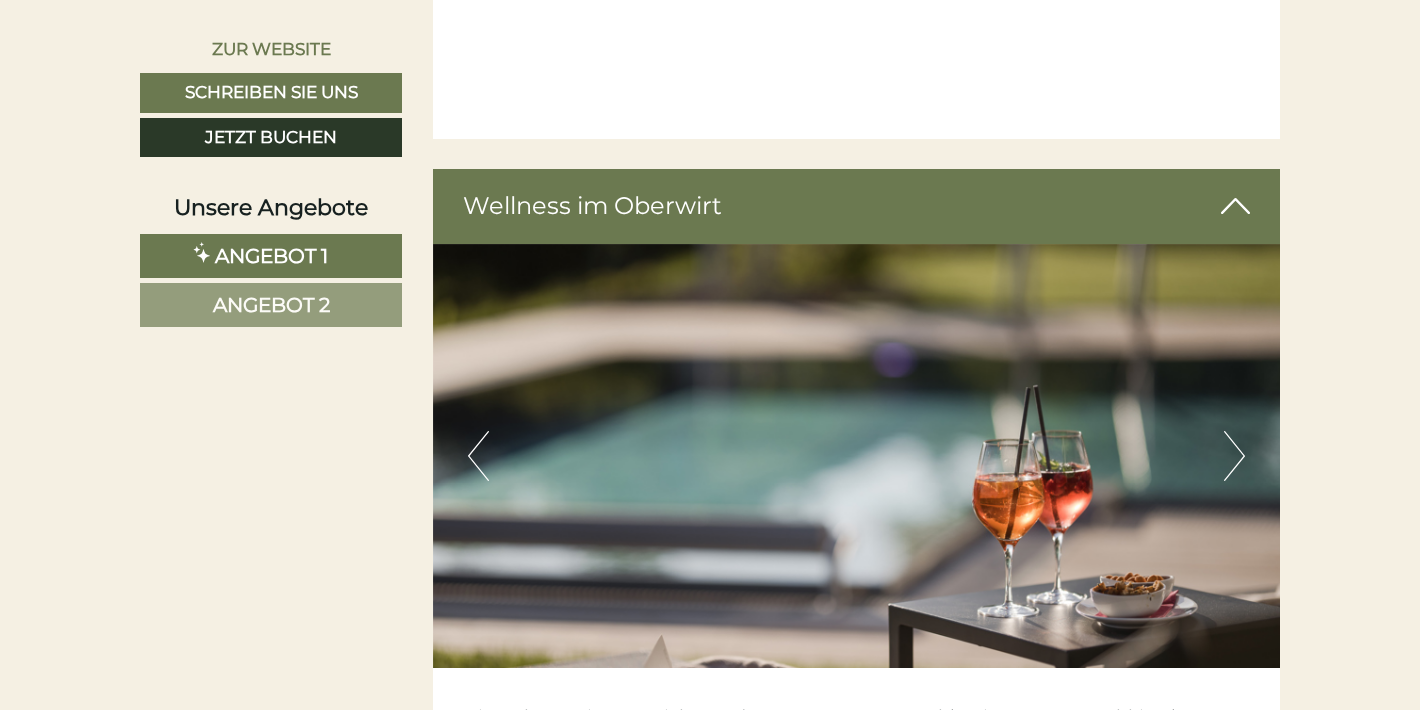 scroll, scrollTop: 8540, scrollLeft: 0, axis: vertical 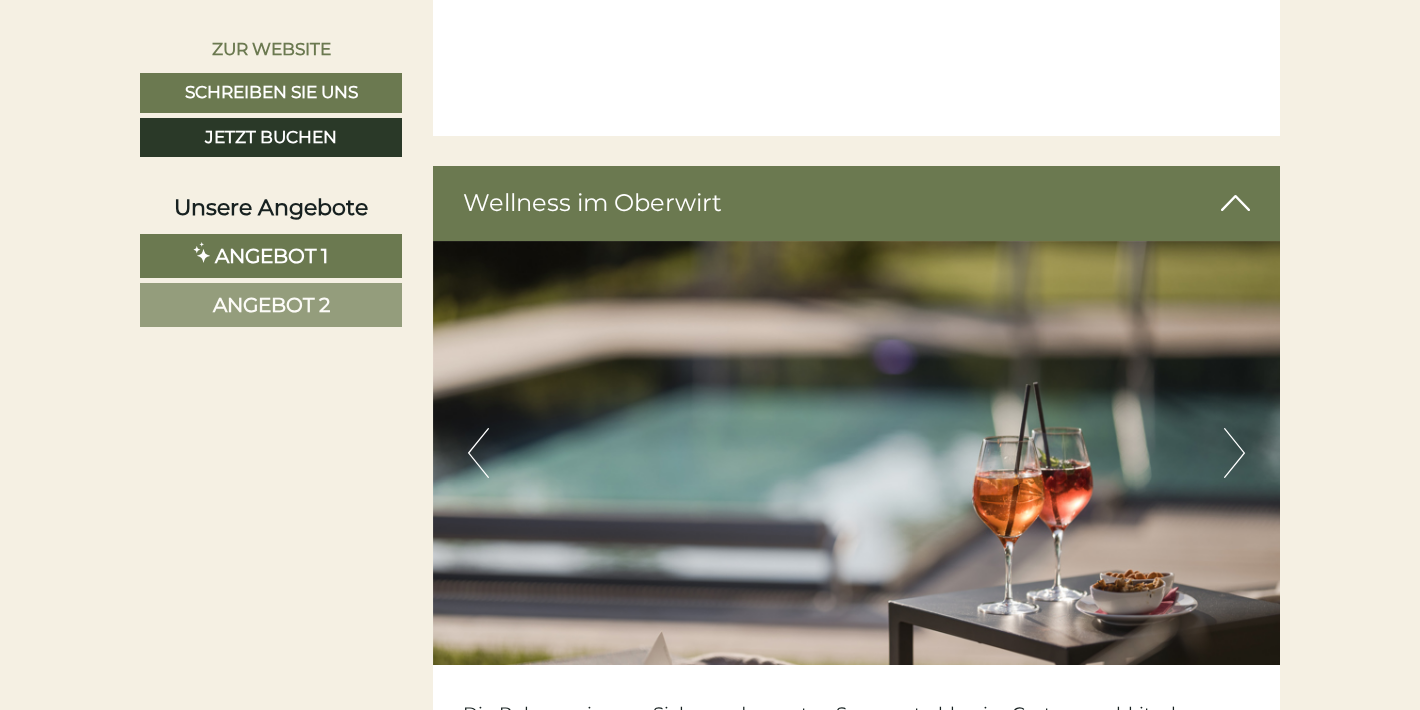 click on "Next" at bounding box center (1234, 453) 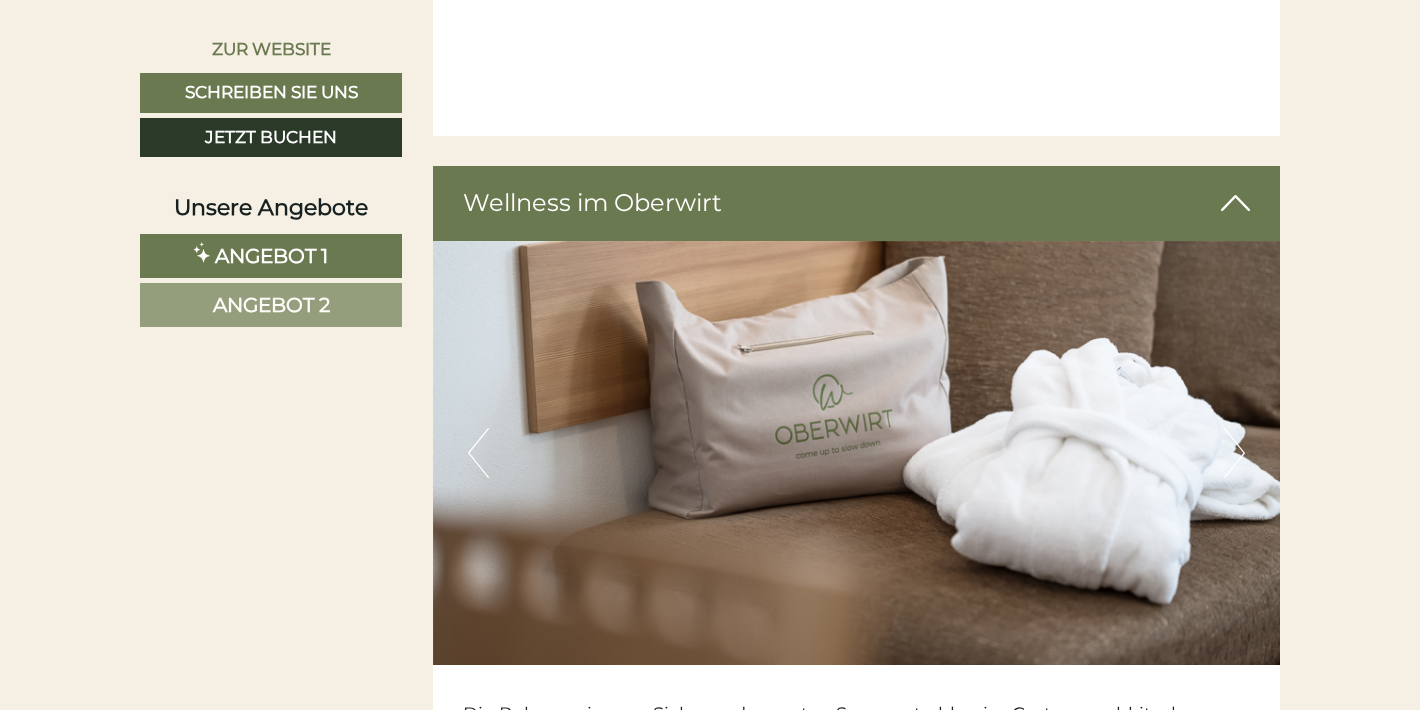 click on "Next" at bounding box center (1234, 453) 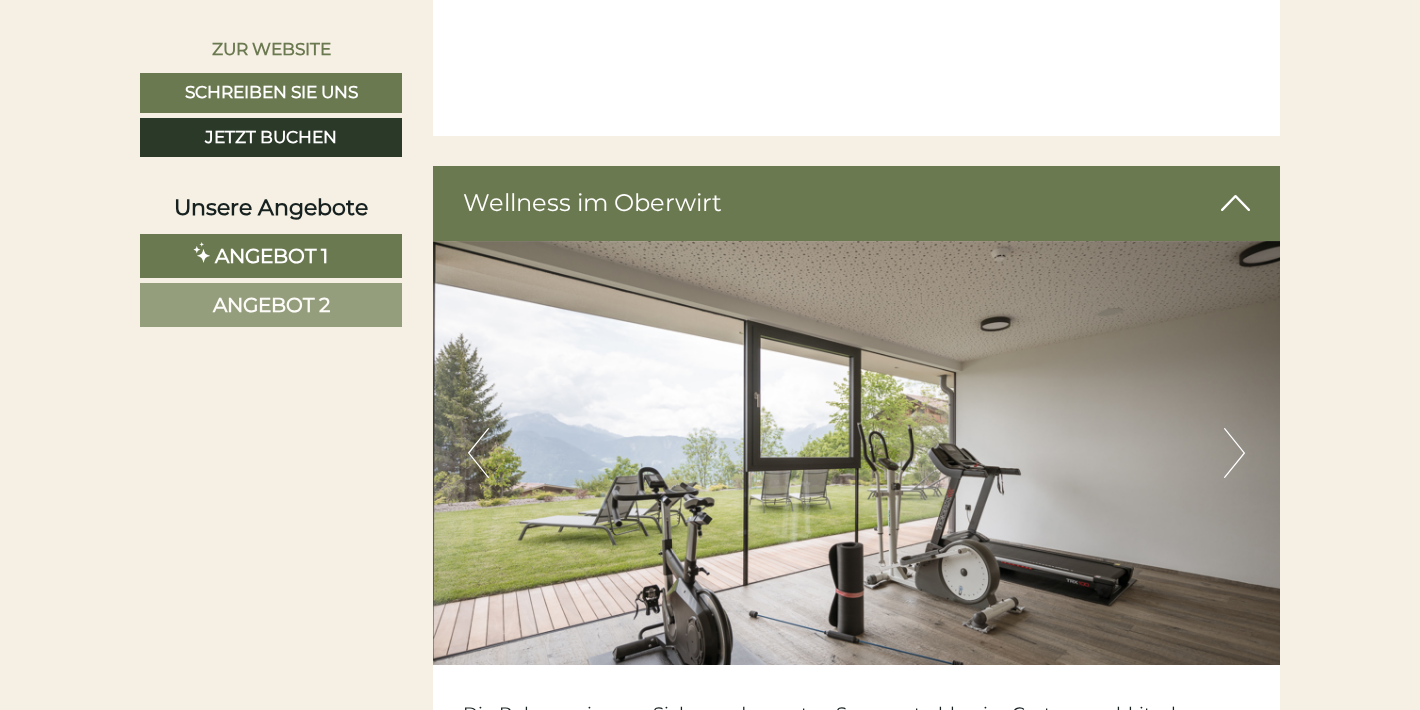 click on "Next" at bounding box center (1234, 453) 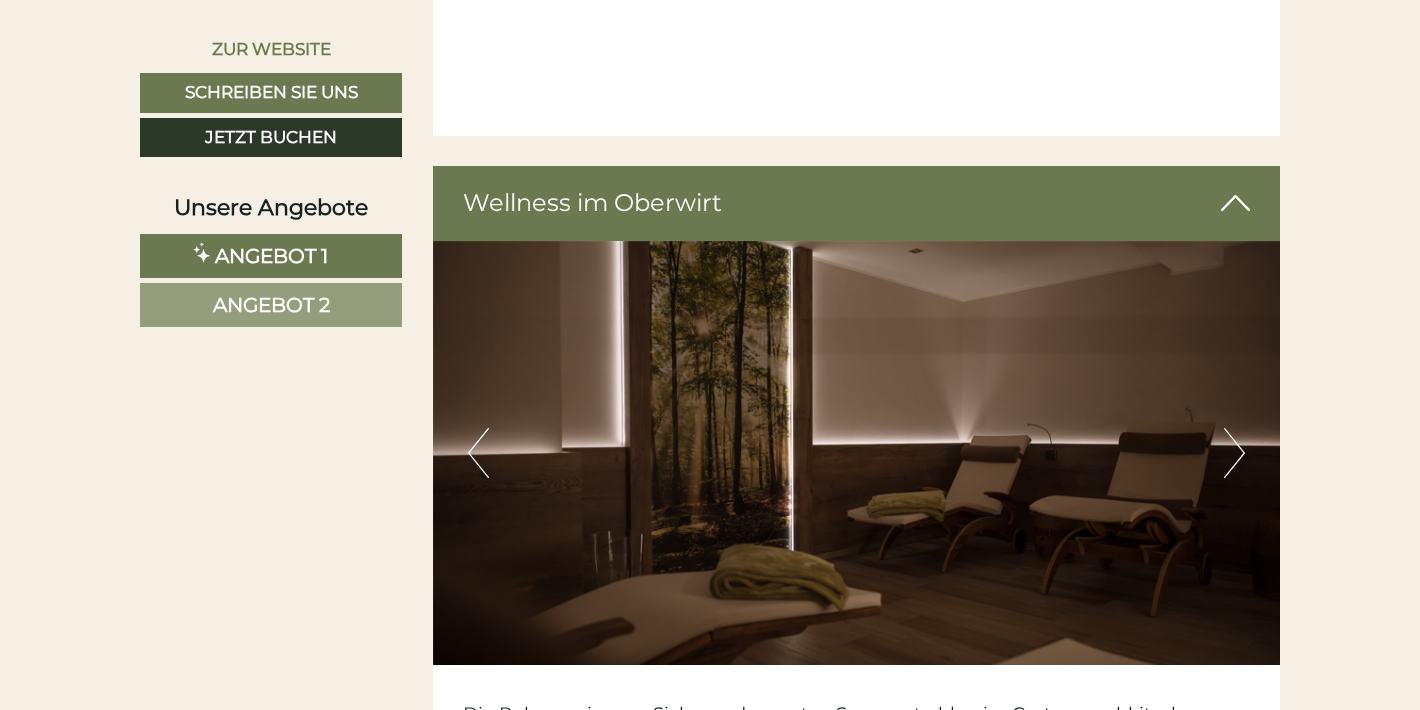 click on "Next" at bounding box center [1234, 453] 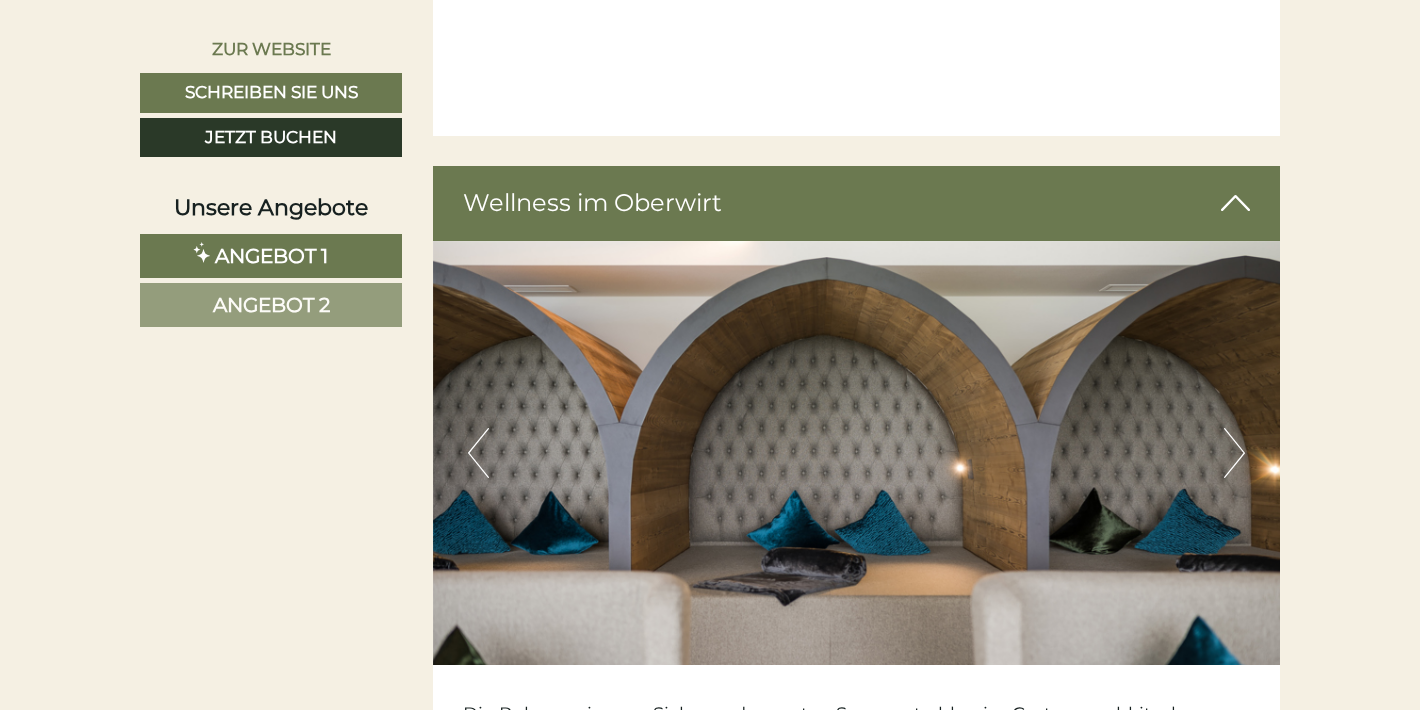 click on "Next" at bounding box center (1234, 453) 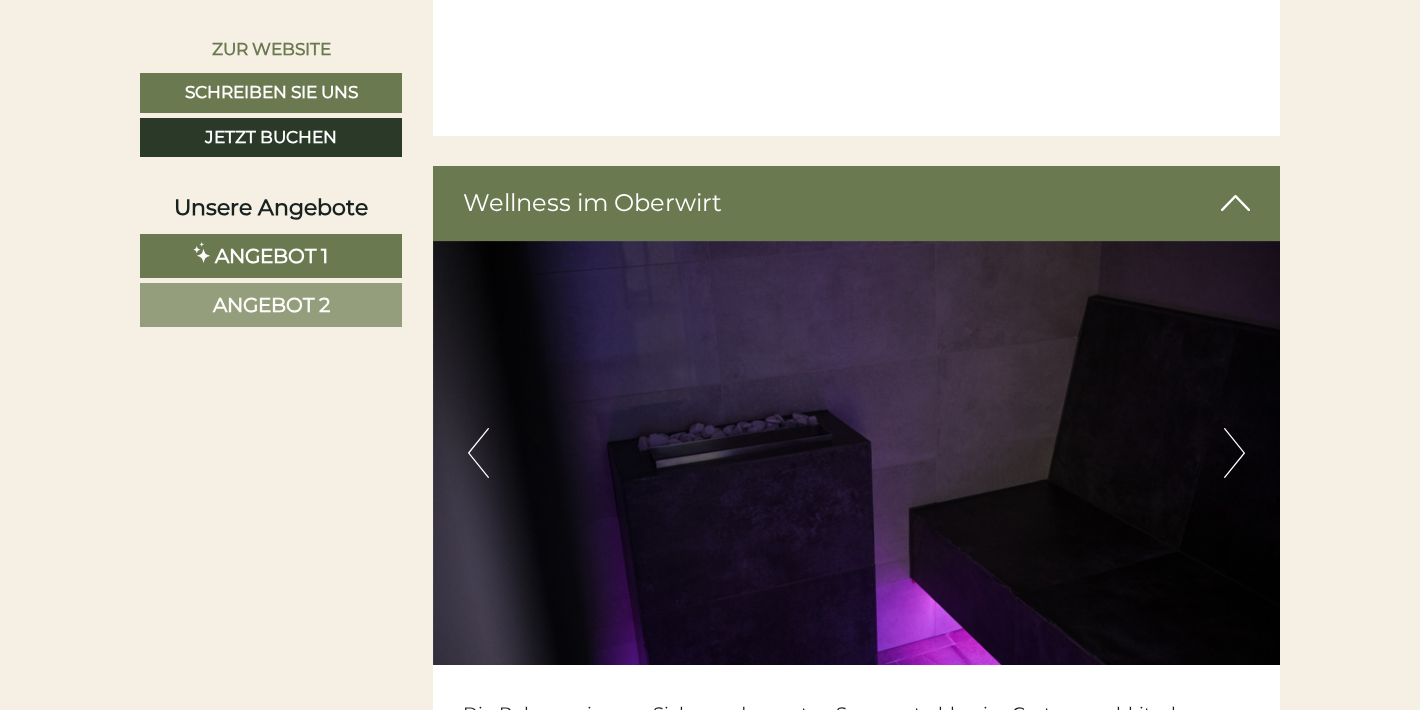click on "Previous" at bounding box center (478, 453) 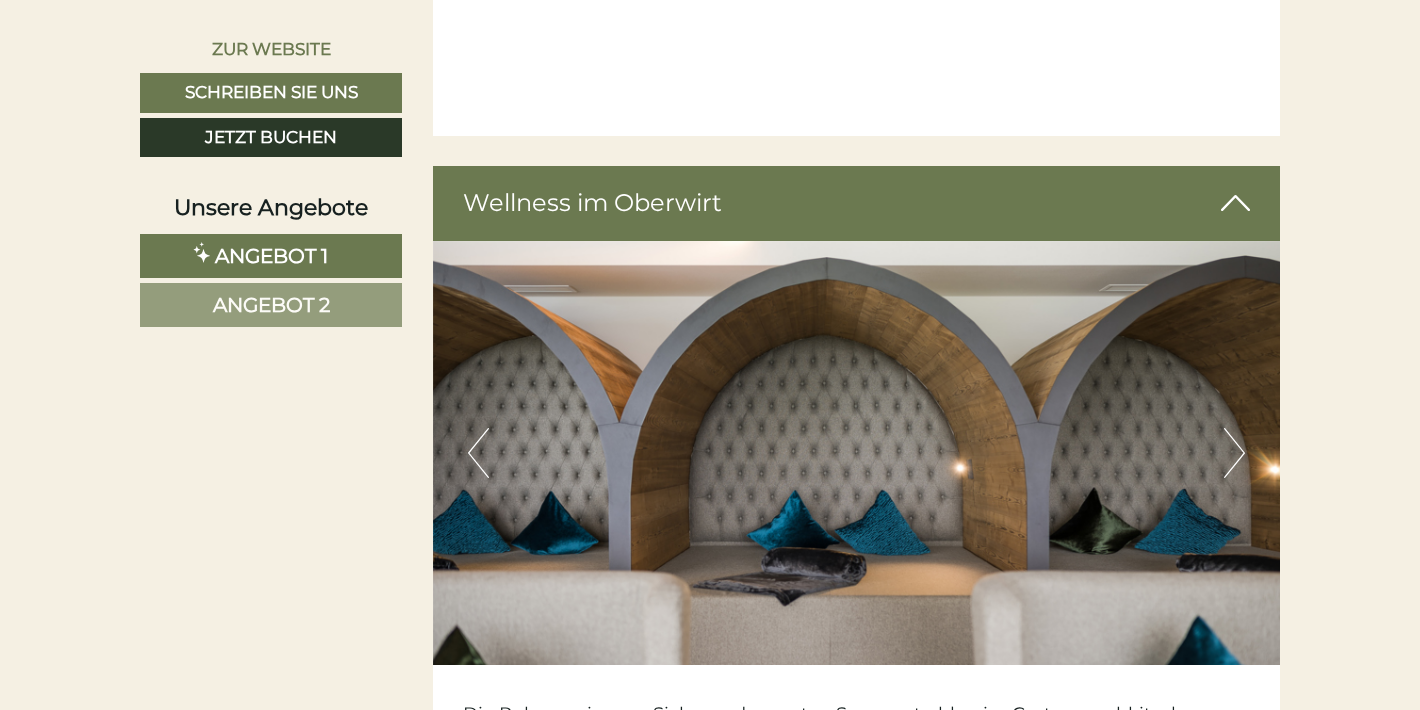 click on "Next" at bounding box center (1234, 453) 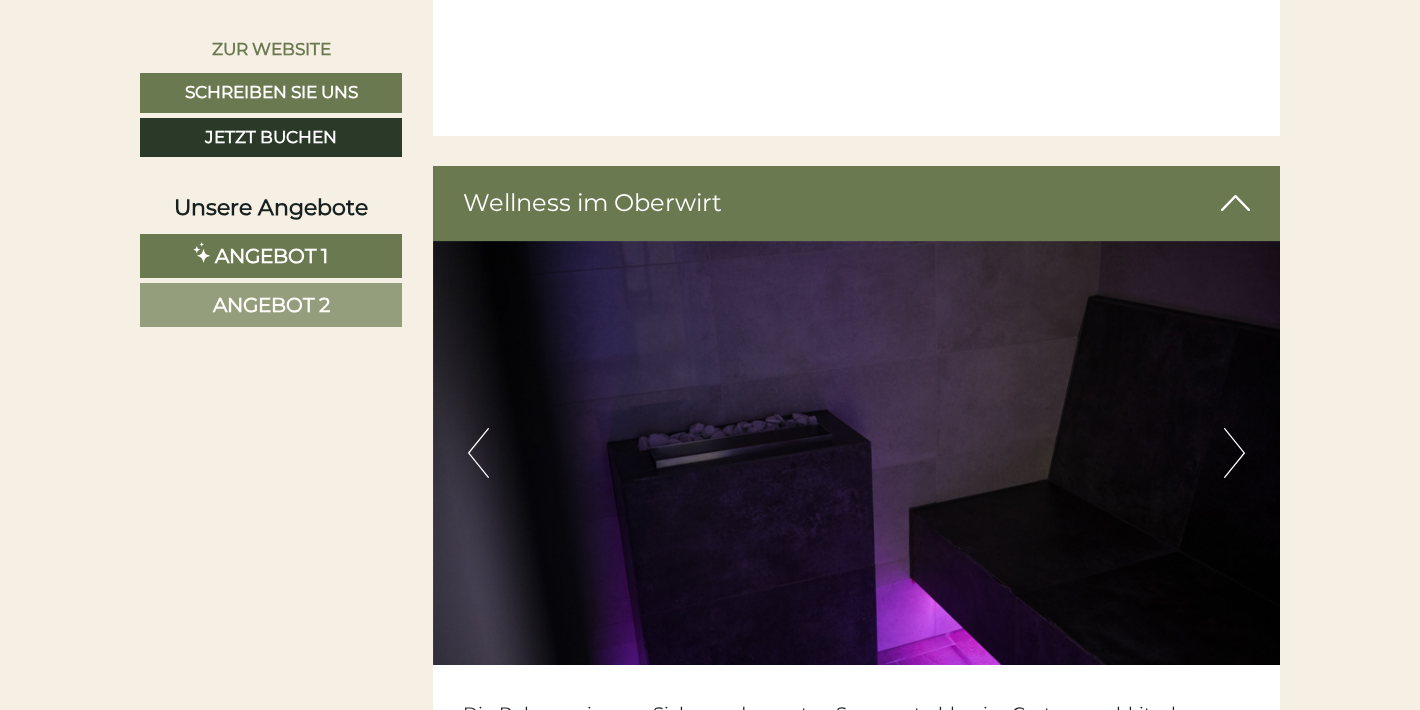click on "Next" at bounding box center [1234, 453] 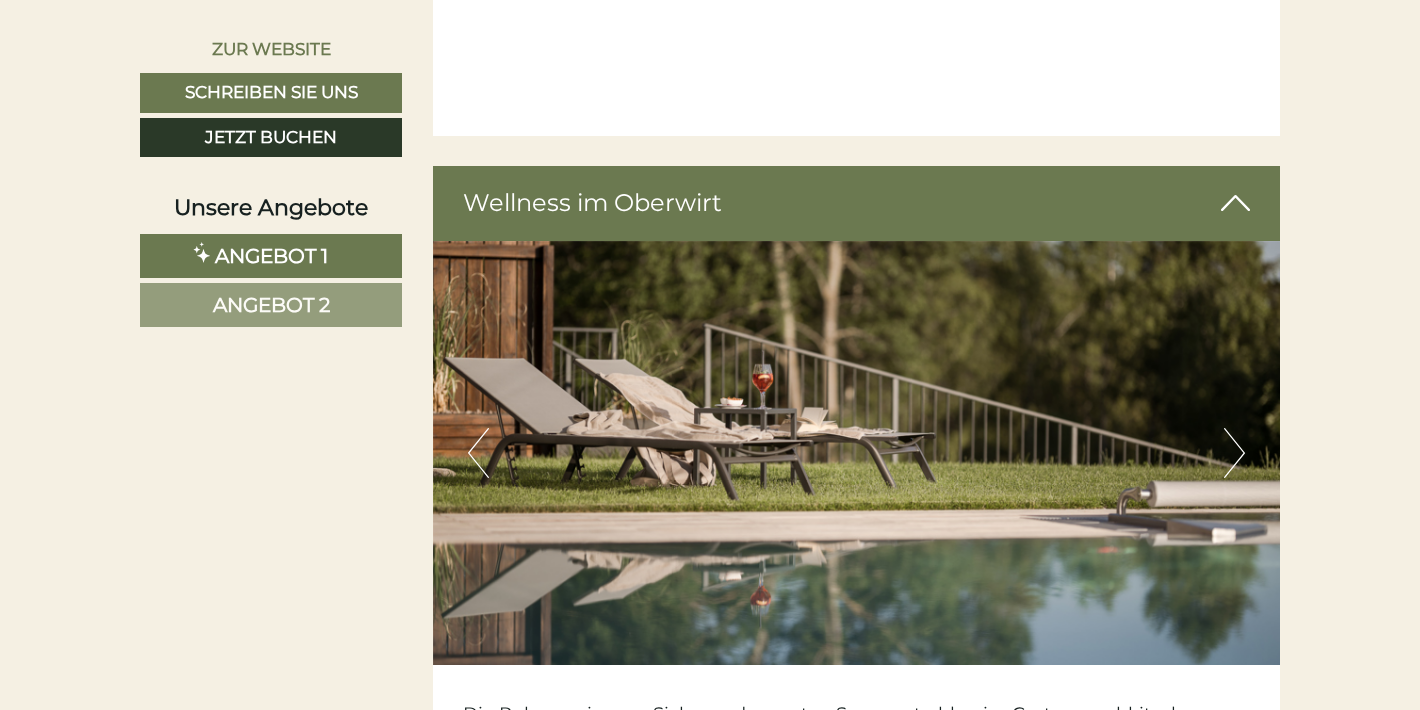 click on "Next" at bounding box center [1234, 453] 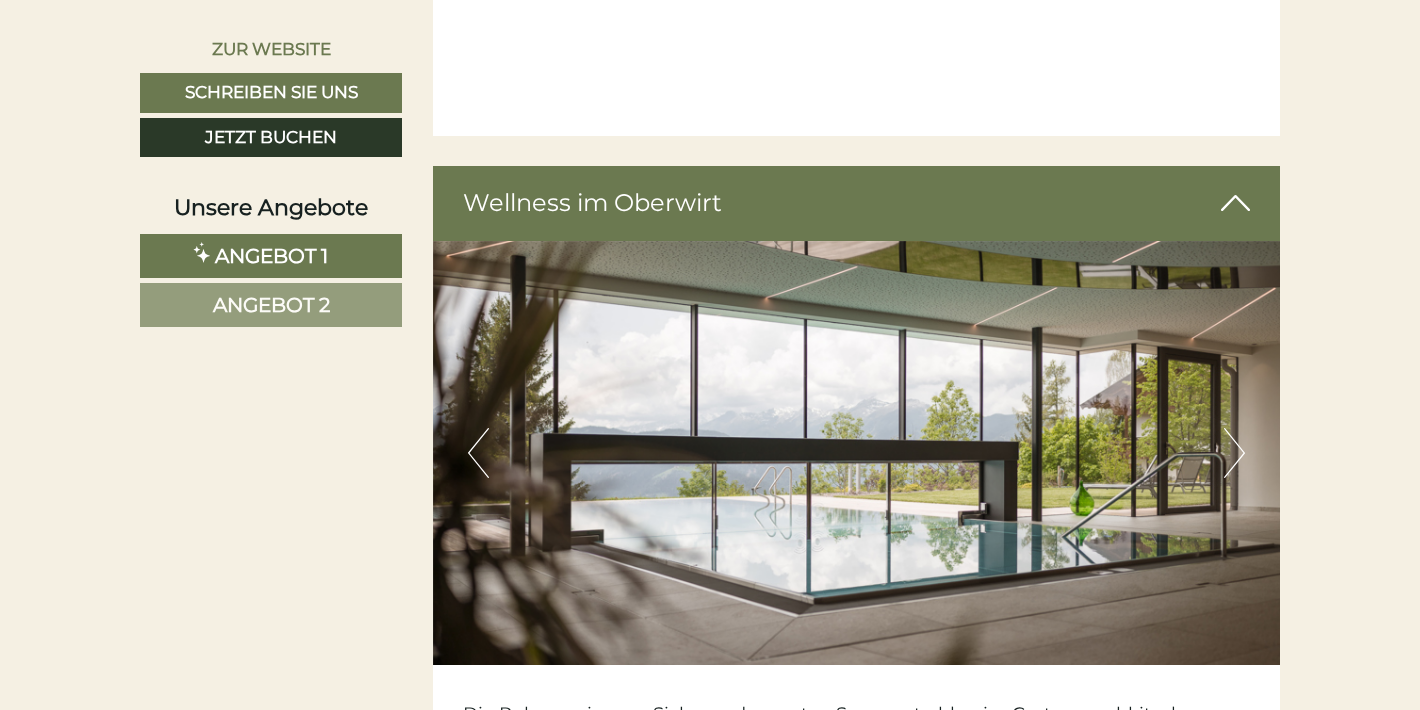 click on "Next" at bounding box center [1234, 453] 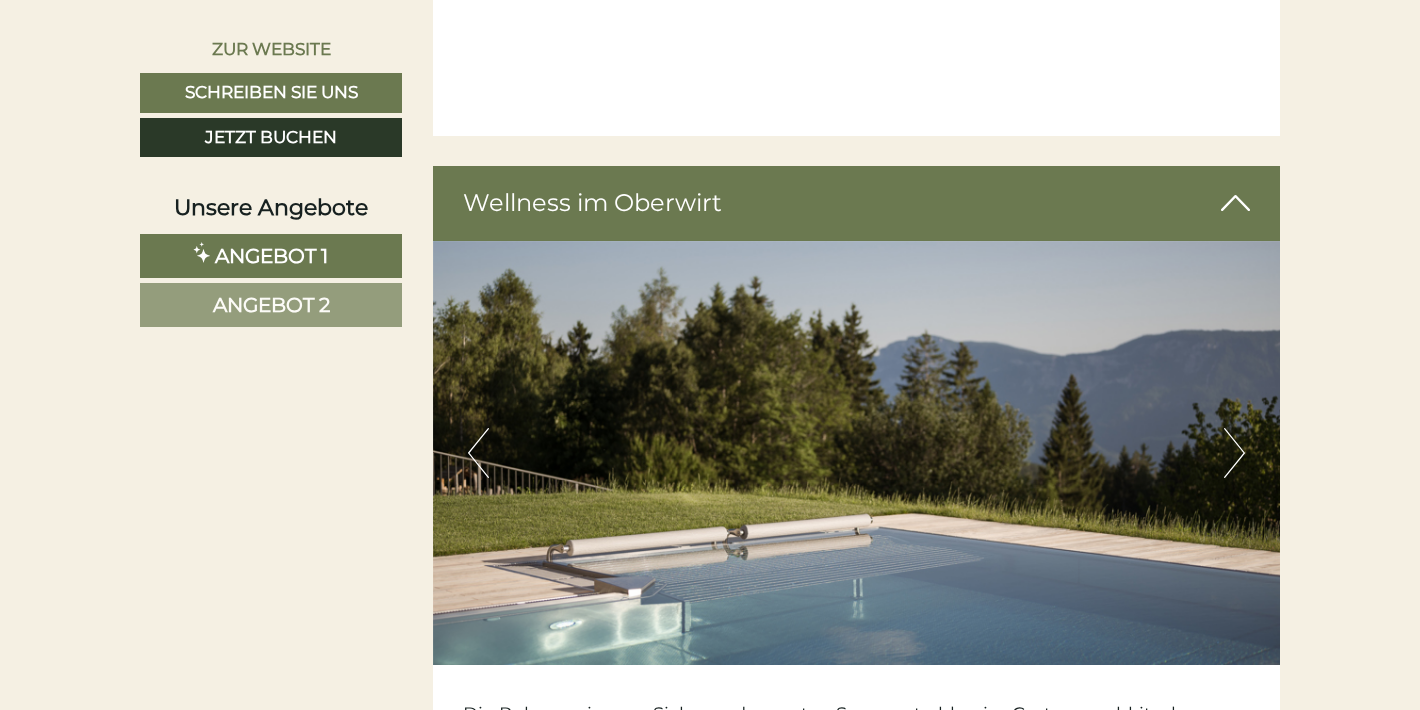 click on "Next" at bounding box center [1234, 453] 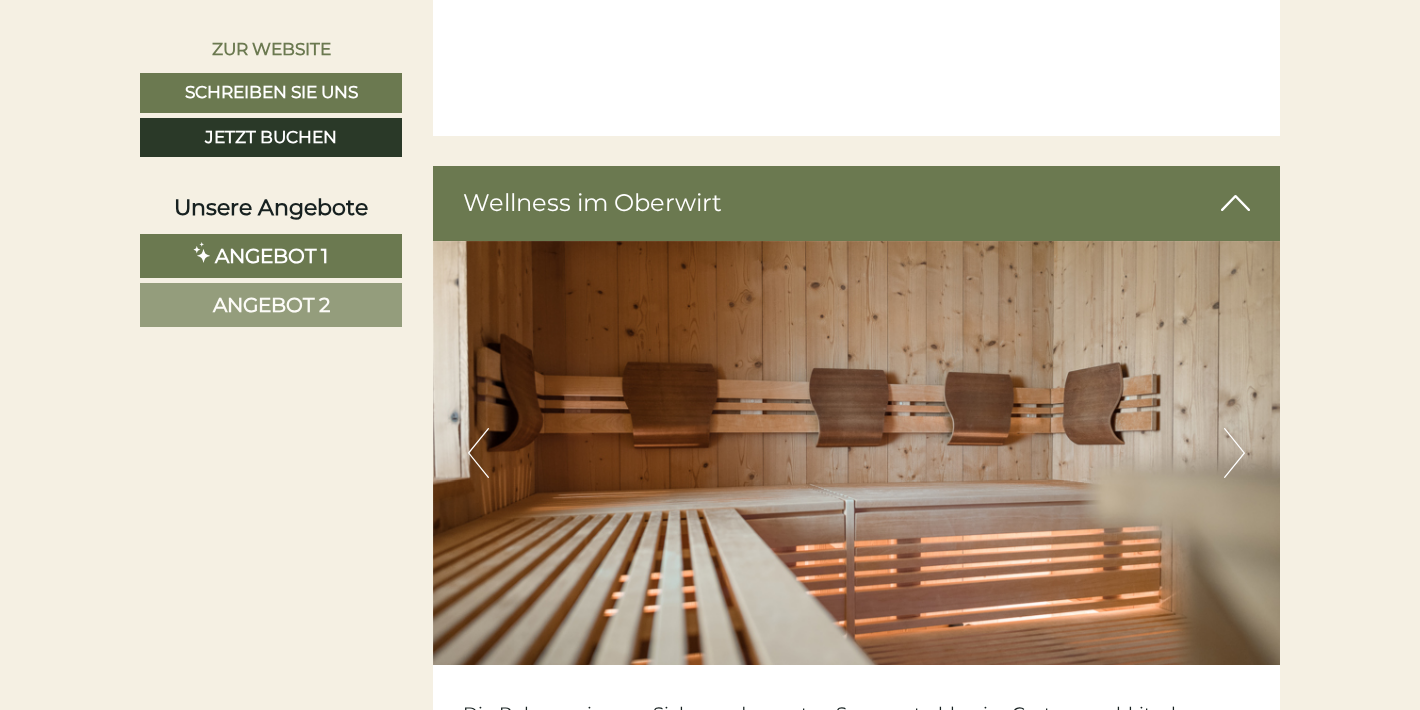 click on "Next" at bounding box center (1234, 453) 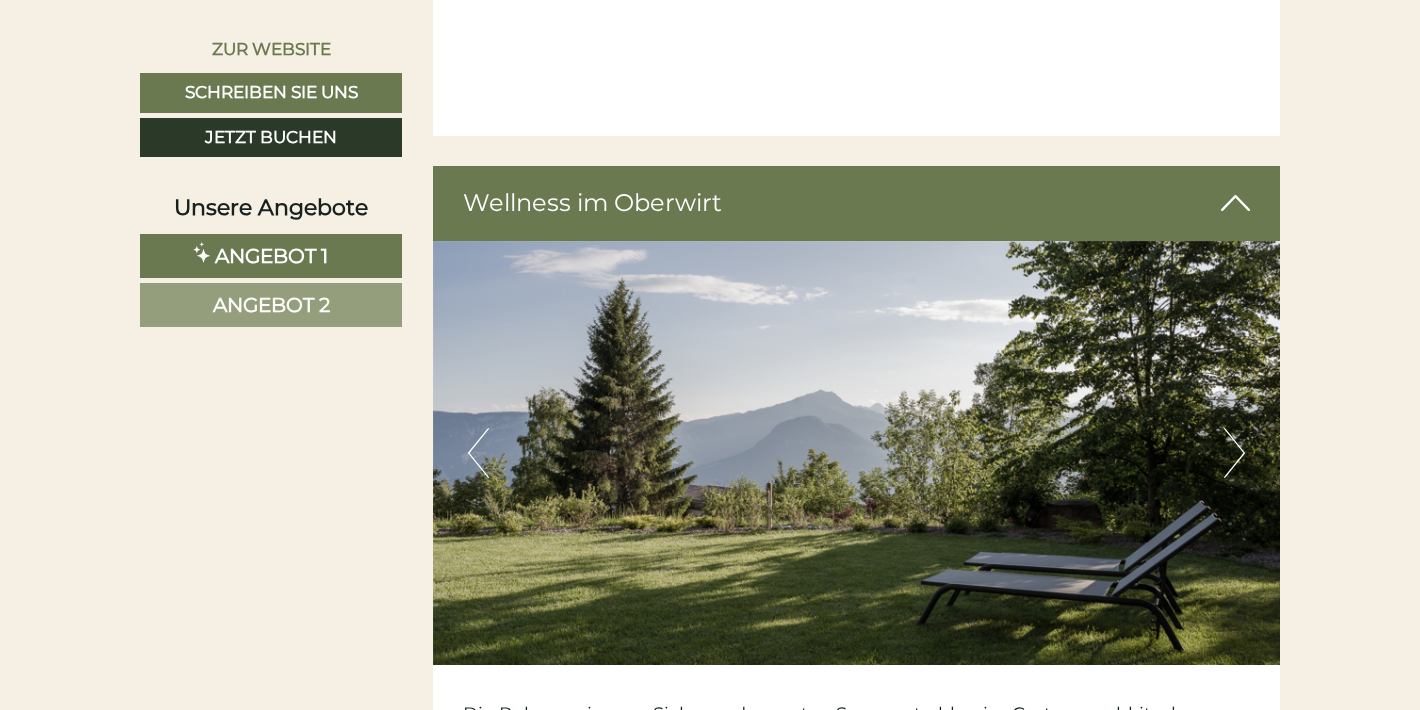 click on "Next" at bounding box center [1234, 453] 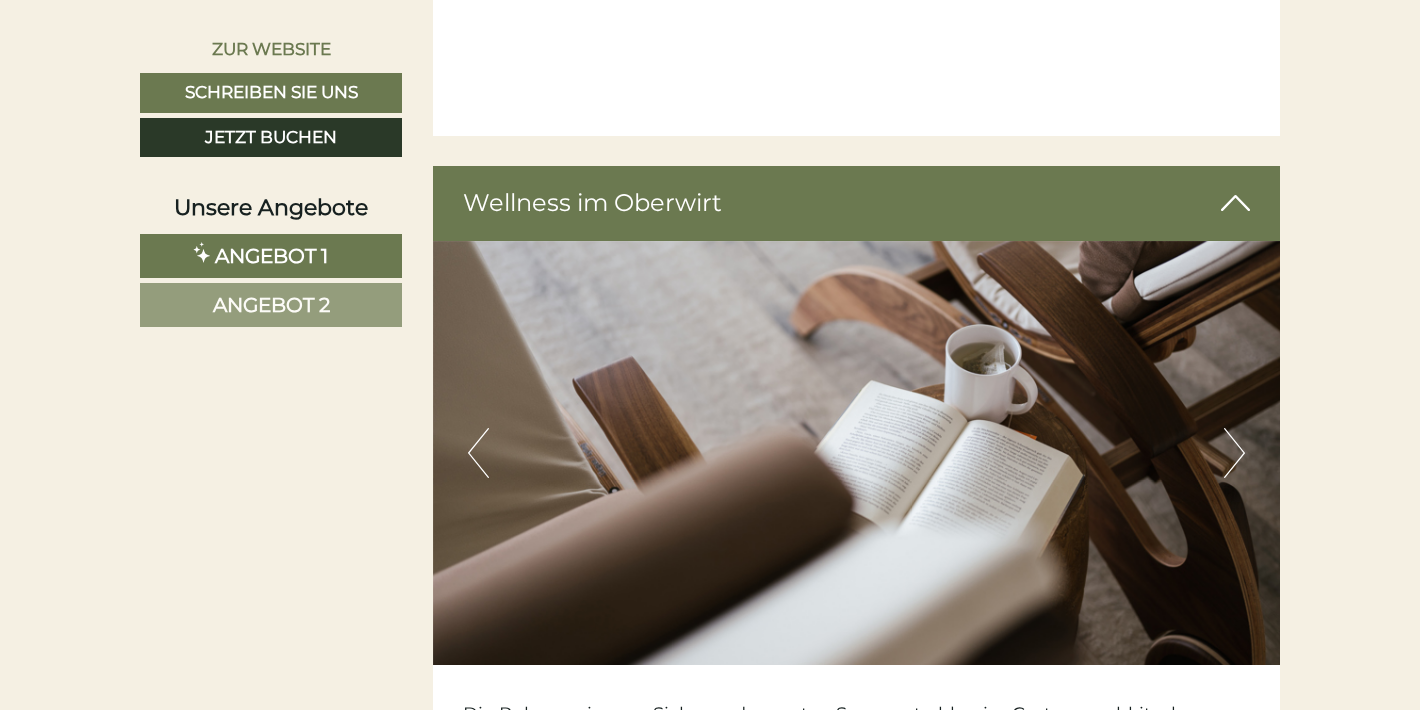 click on "Next" at bounding box center (1234, 453) 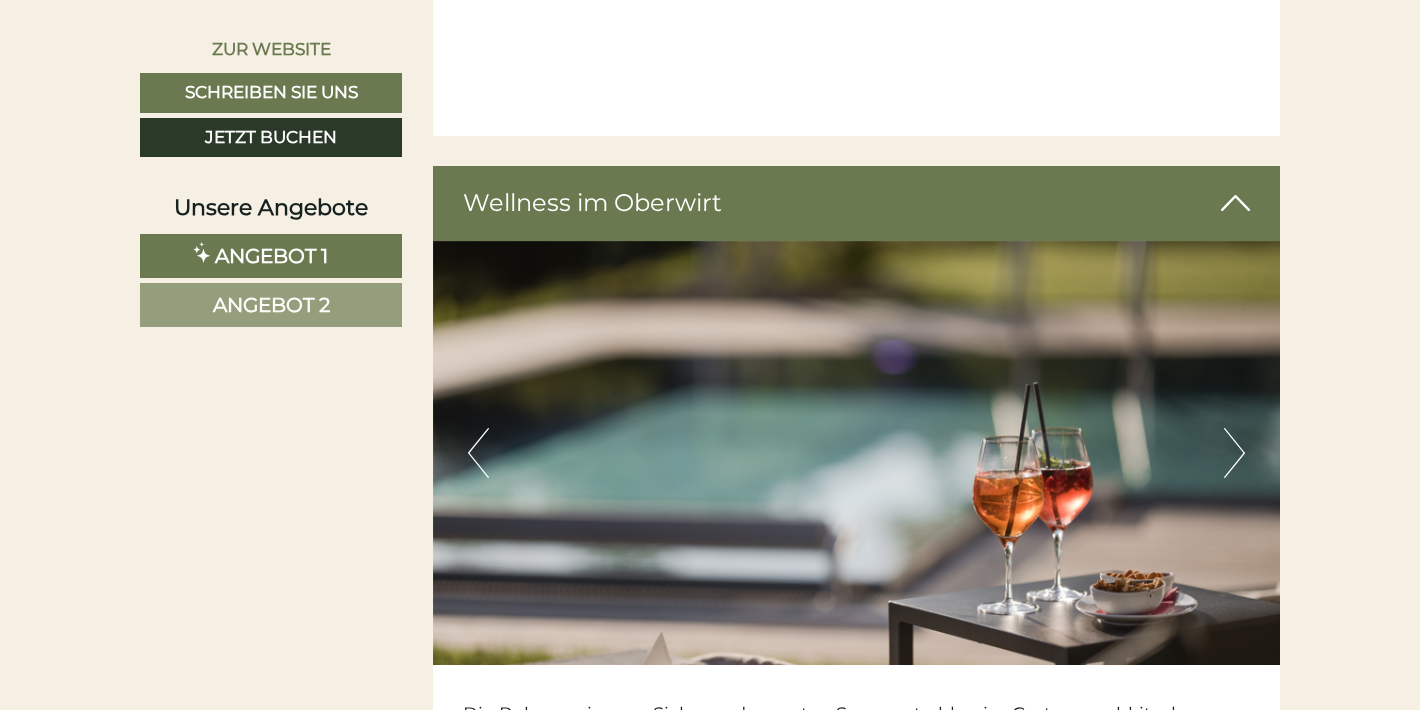 click on "Next" at bounding box center (1234, 453) 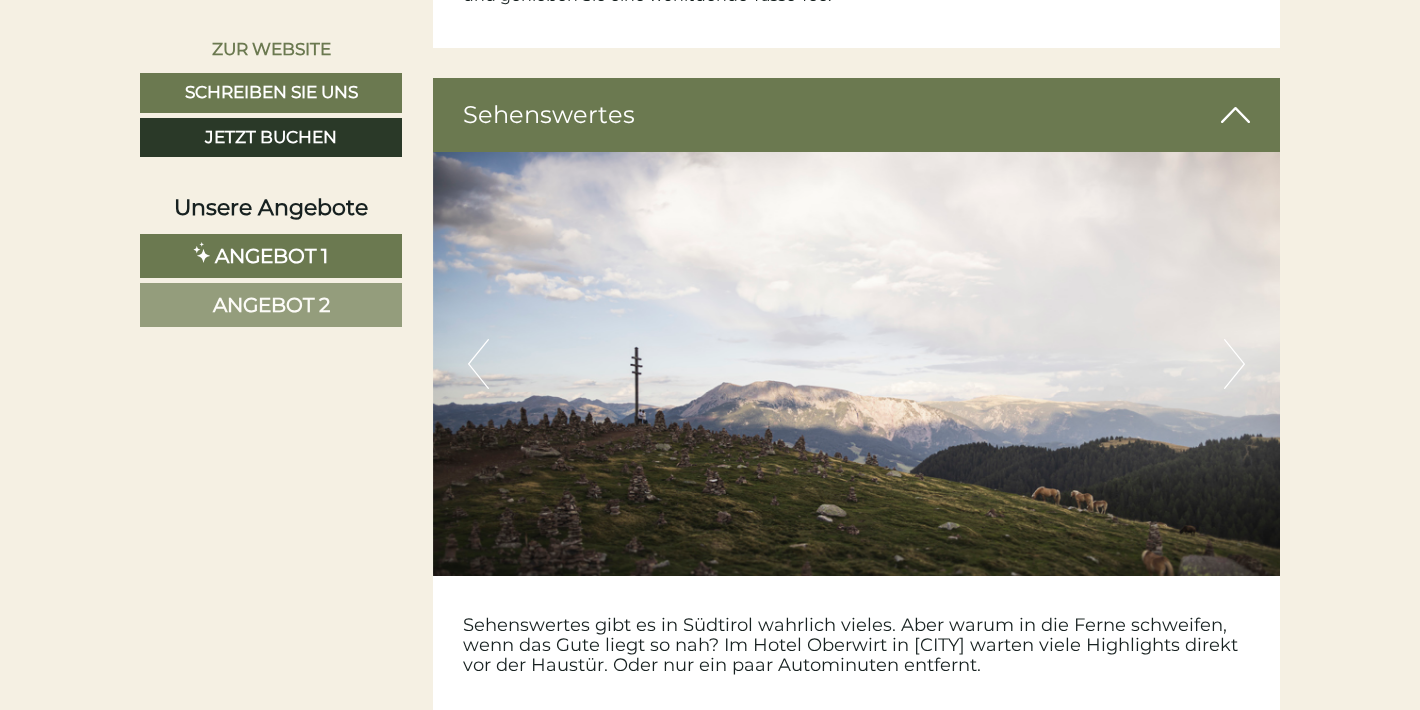 scroll, scrollTop: 9576, scrollLeft: 0, axis: vertical 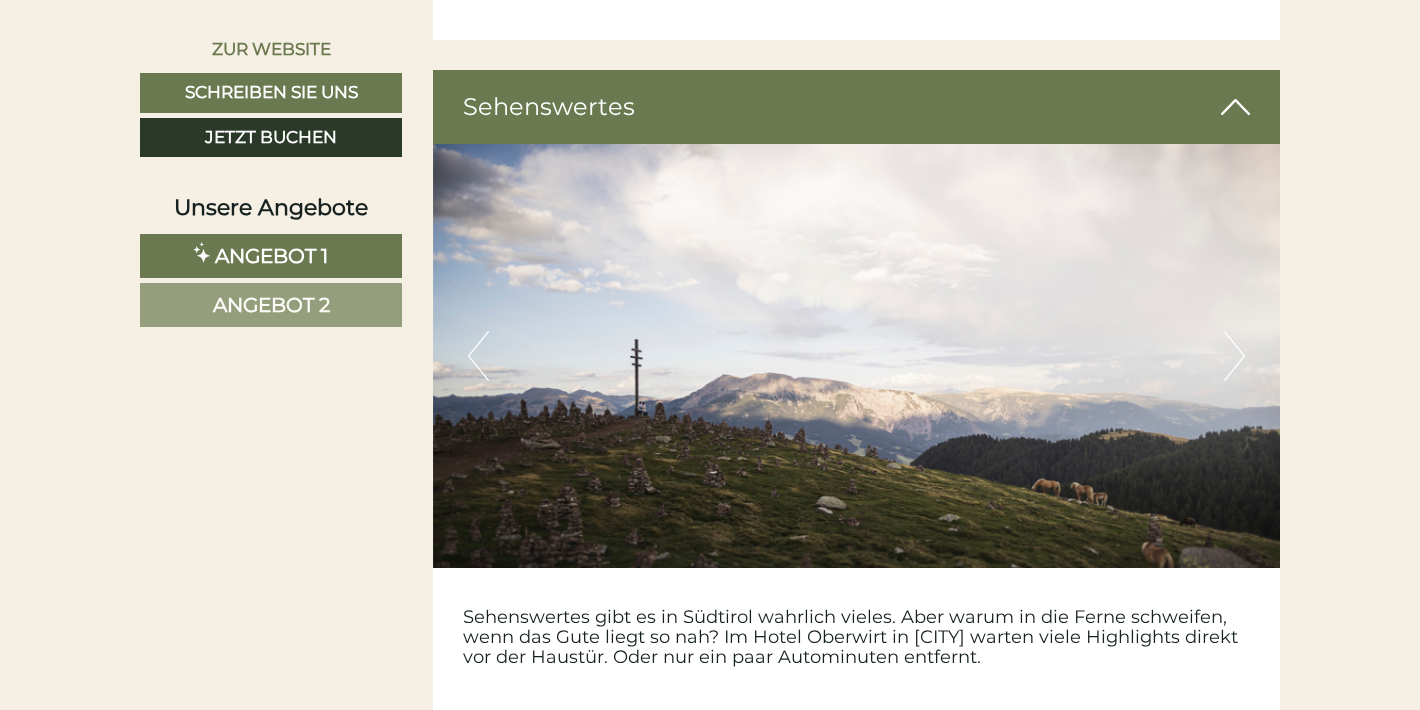 click on "Next" at bounding box center [1234, 356] 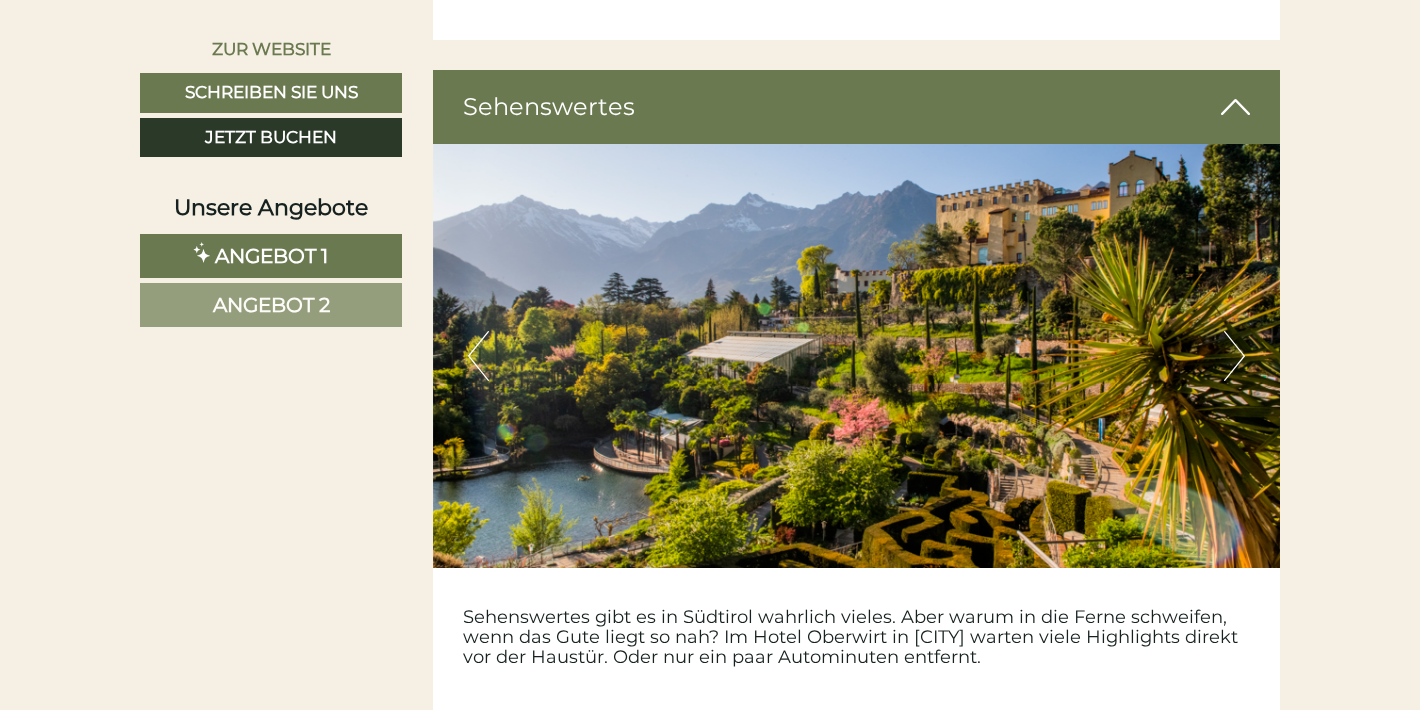 click on "Next" at bounding box center [1234, 356] 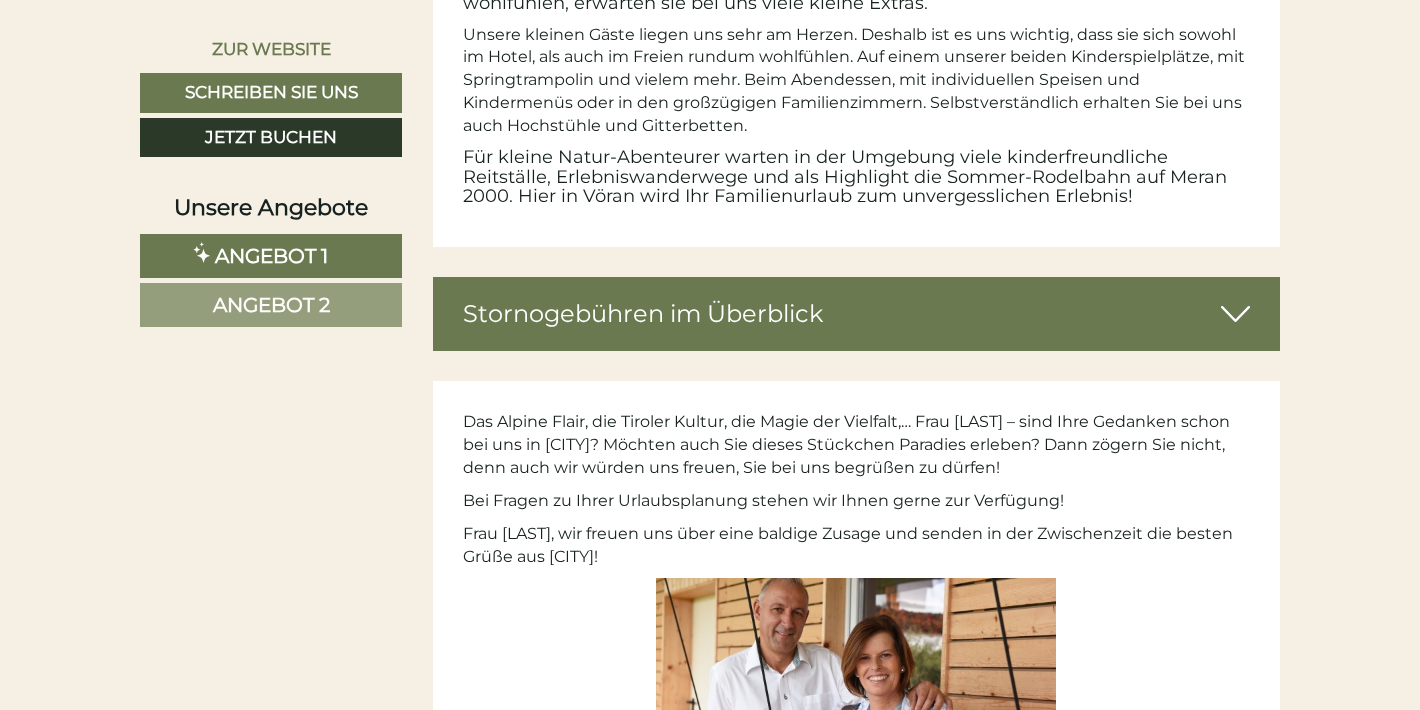 scroll, scrollTop: 11479, scrollLeft: 0, axis: vertical 